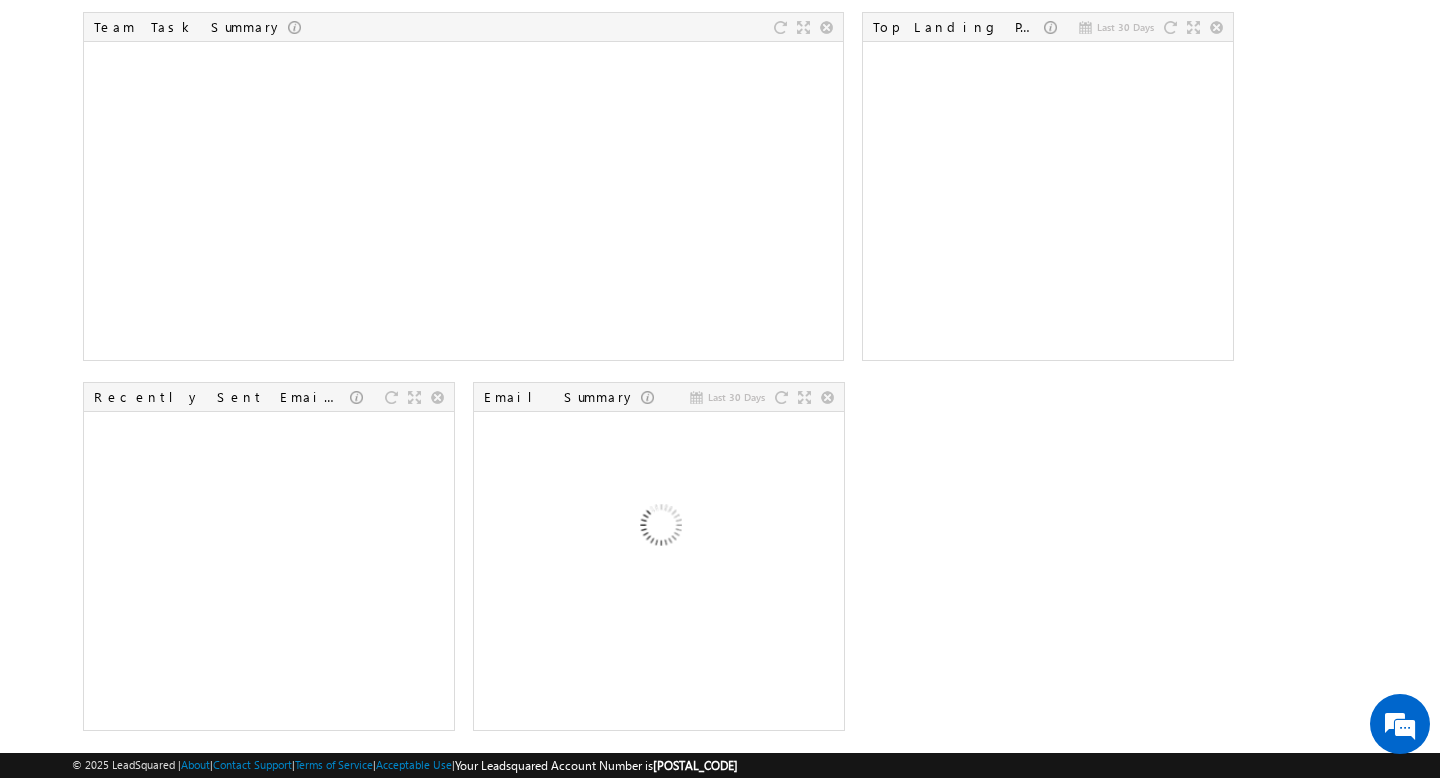 scroll, scrollTop: 875, scrollLeft: 0, axis: vertical 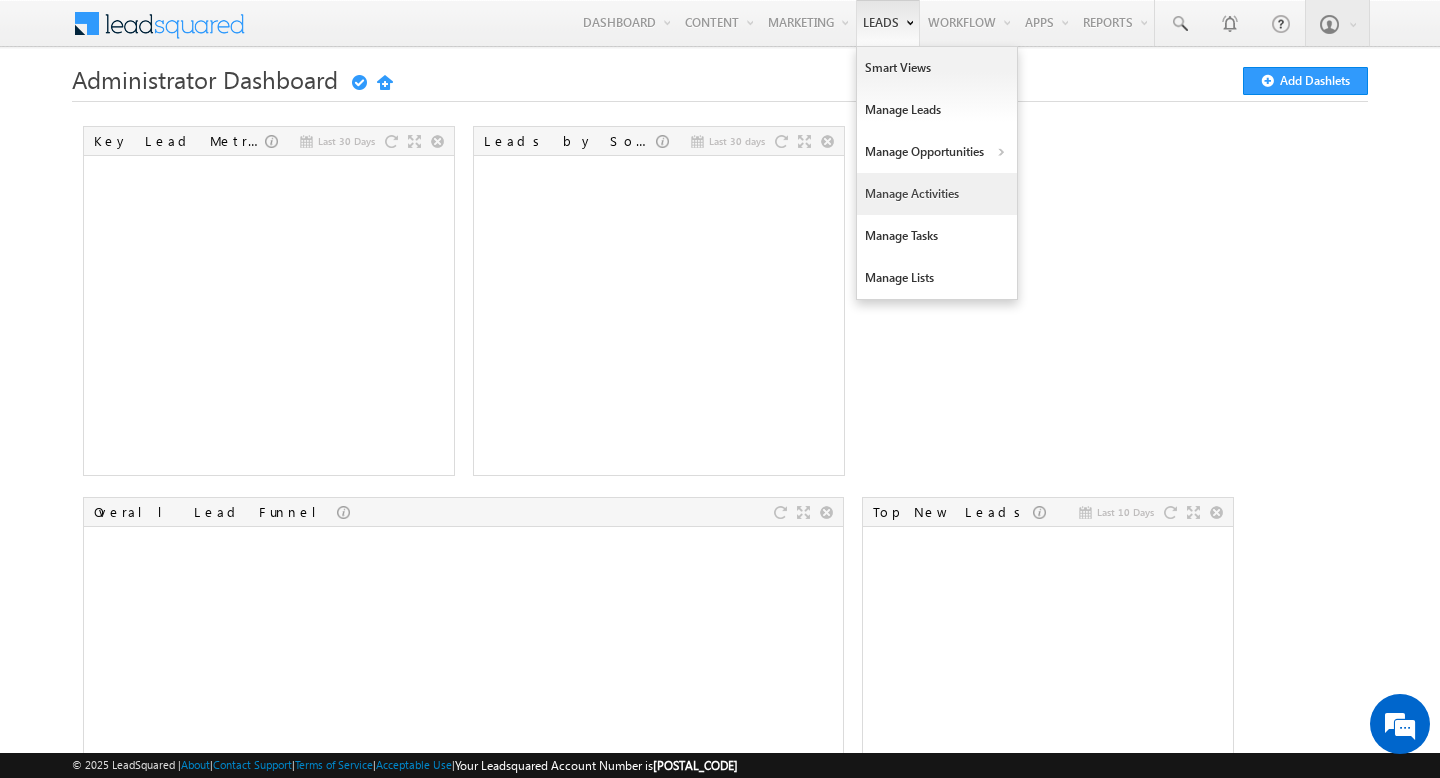 click on "Manage Activities" at bounding box center (937, 194) 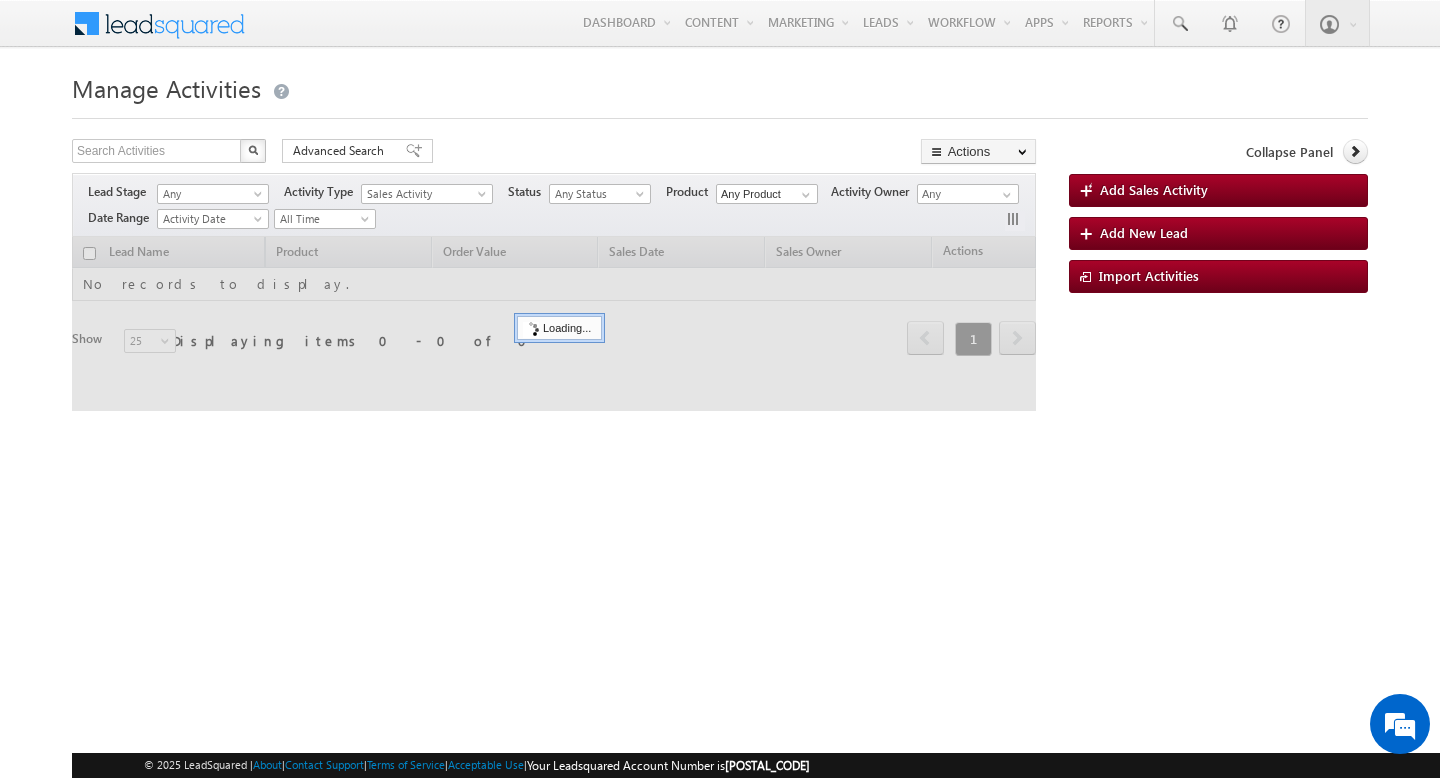 scroll, scrollTop: 0, scrollLeft: 0, axis: both 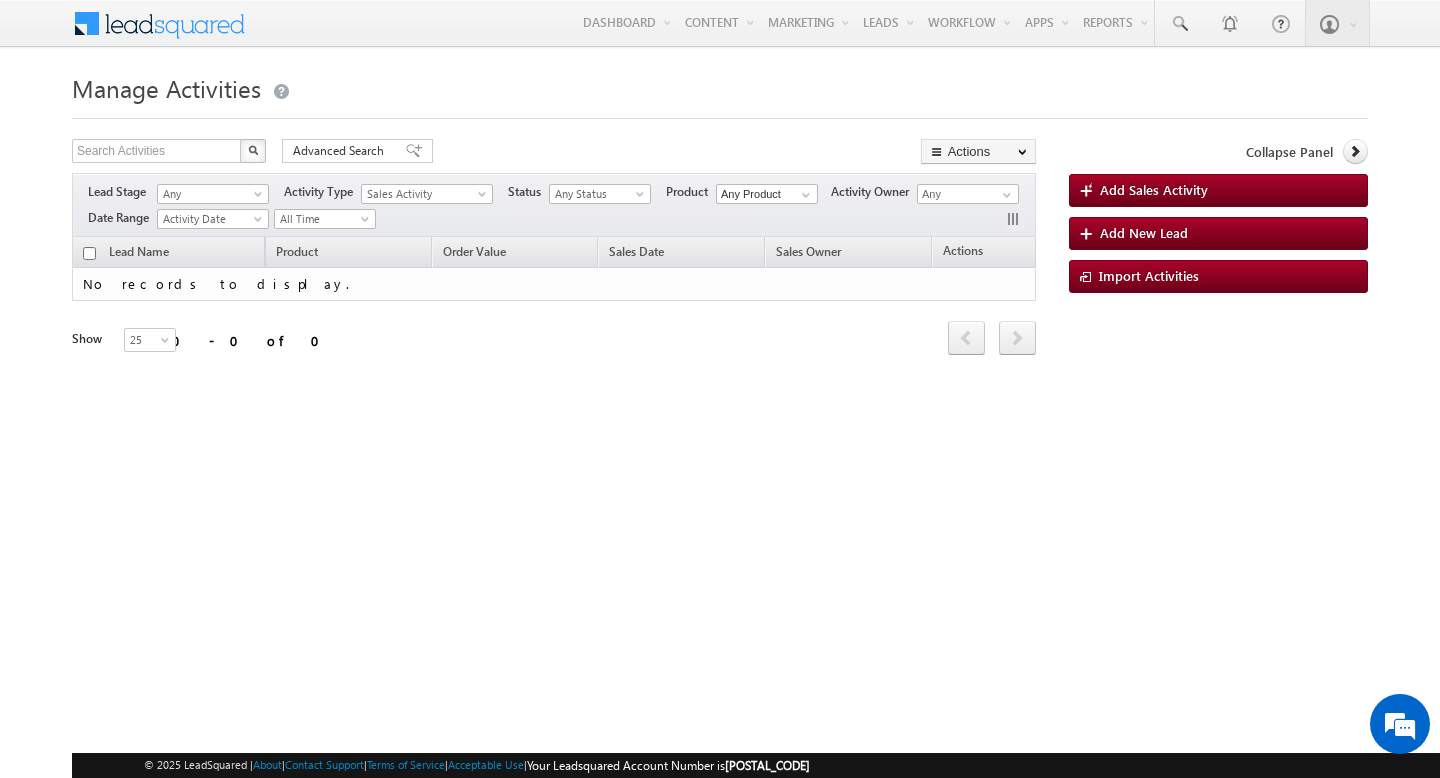 click at bounding box center [86, 19] 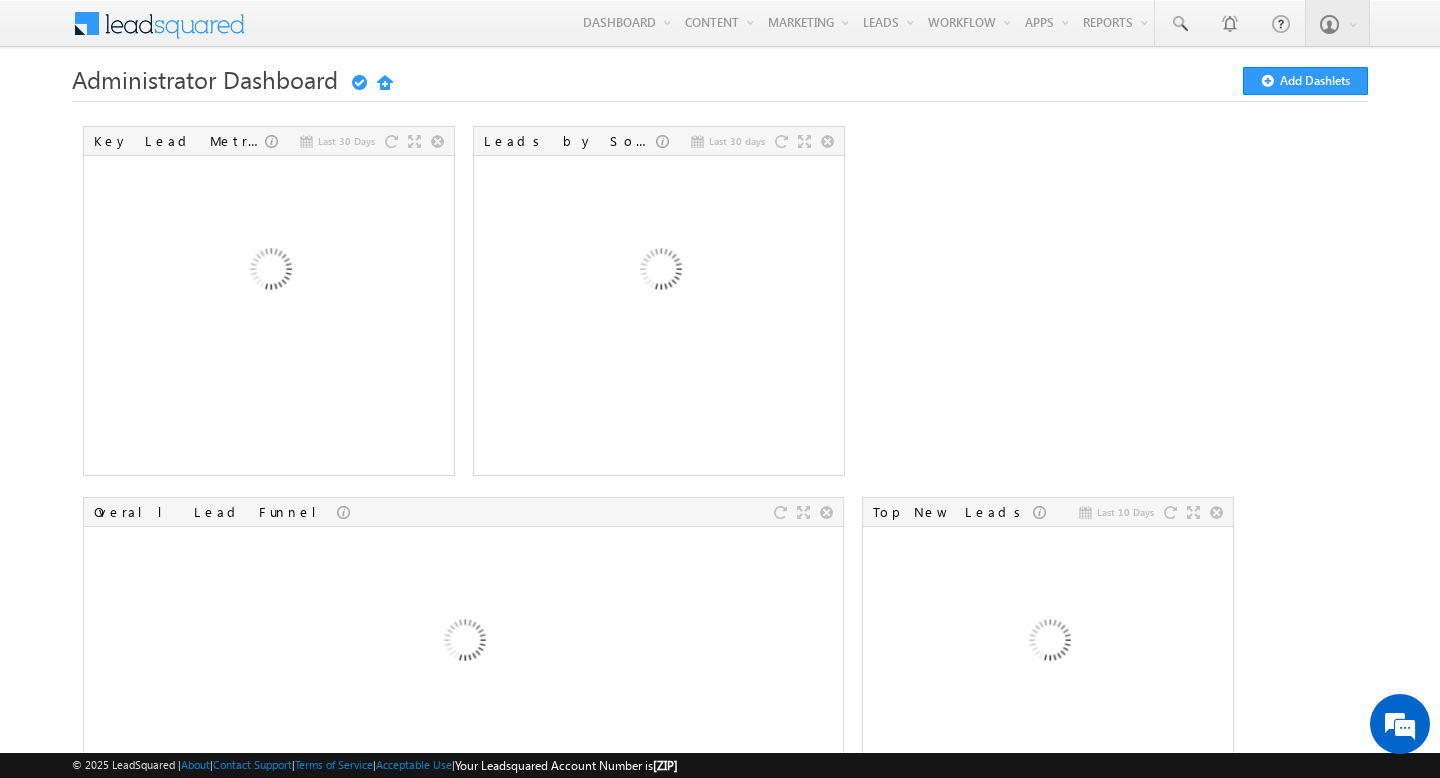 scroll, scrollTop: 0, scrollLeft: 0, axis: both 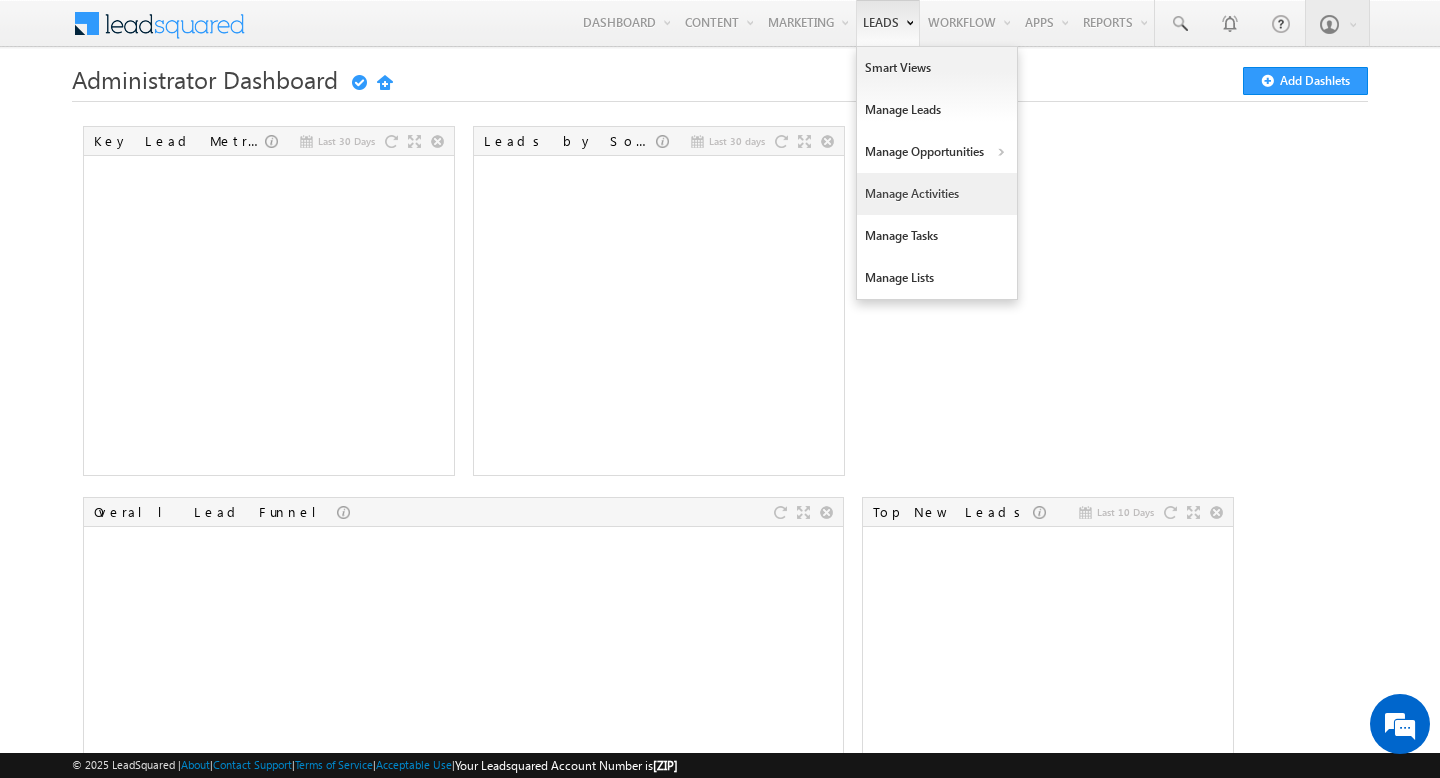 click on "Manage Activities" at bounding box center [937, 194] 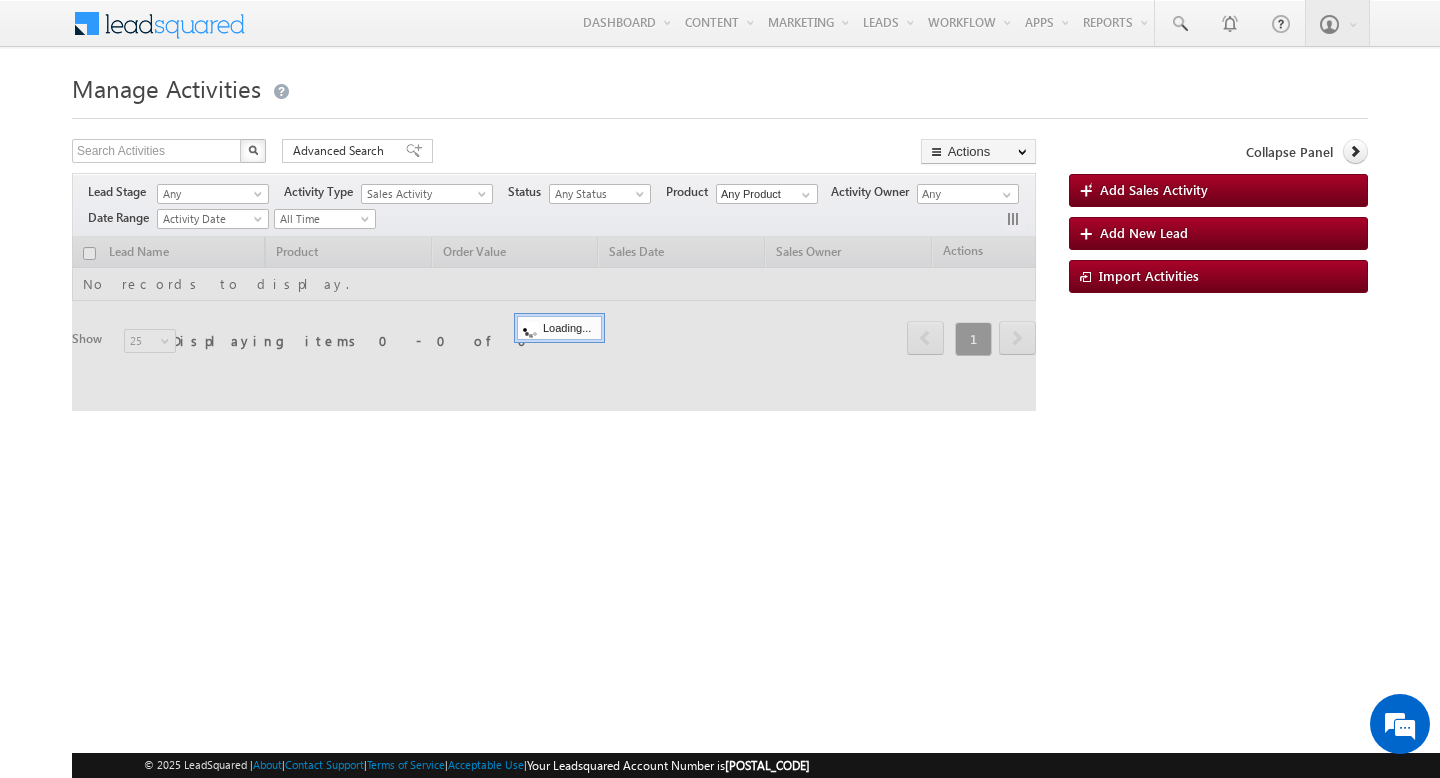 scroll, scrollTop: 0, scrollLeft: 0, axis: both 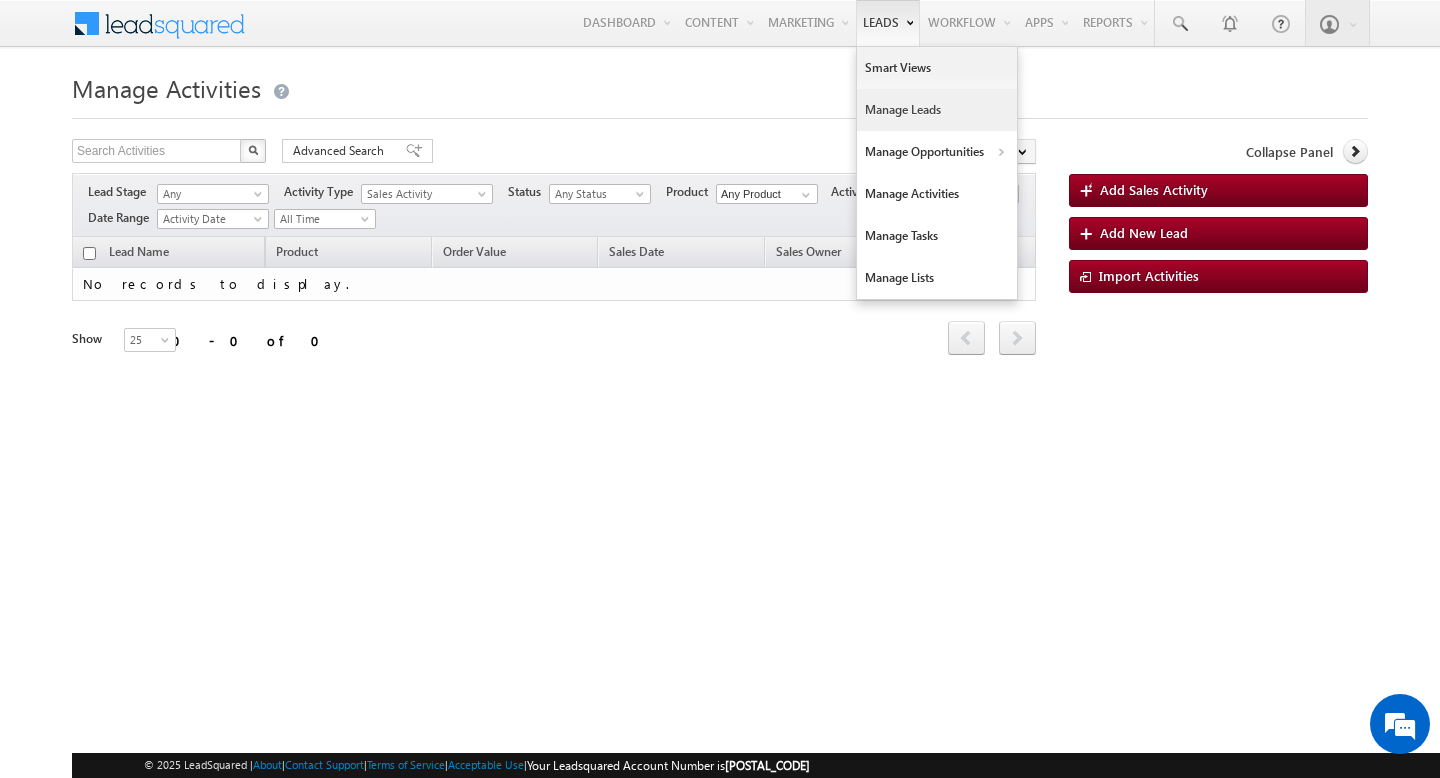 click on "Manage Leads" at bounding box center [937, 110] 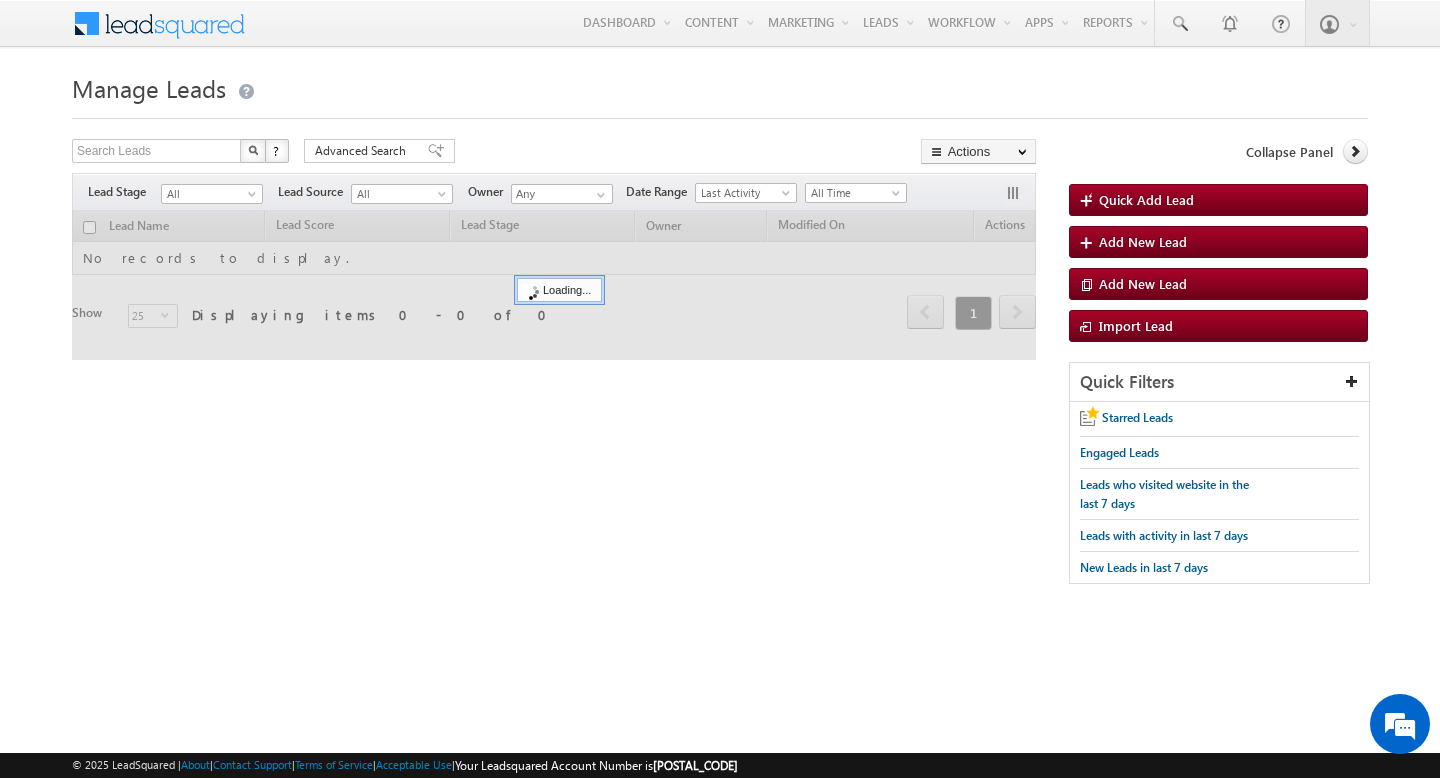 scroll, scrollTop: 0, scrollLeft: 0, axis: both 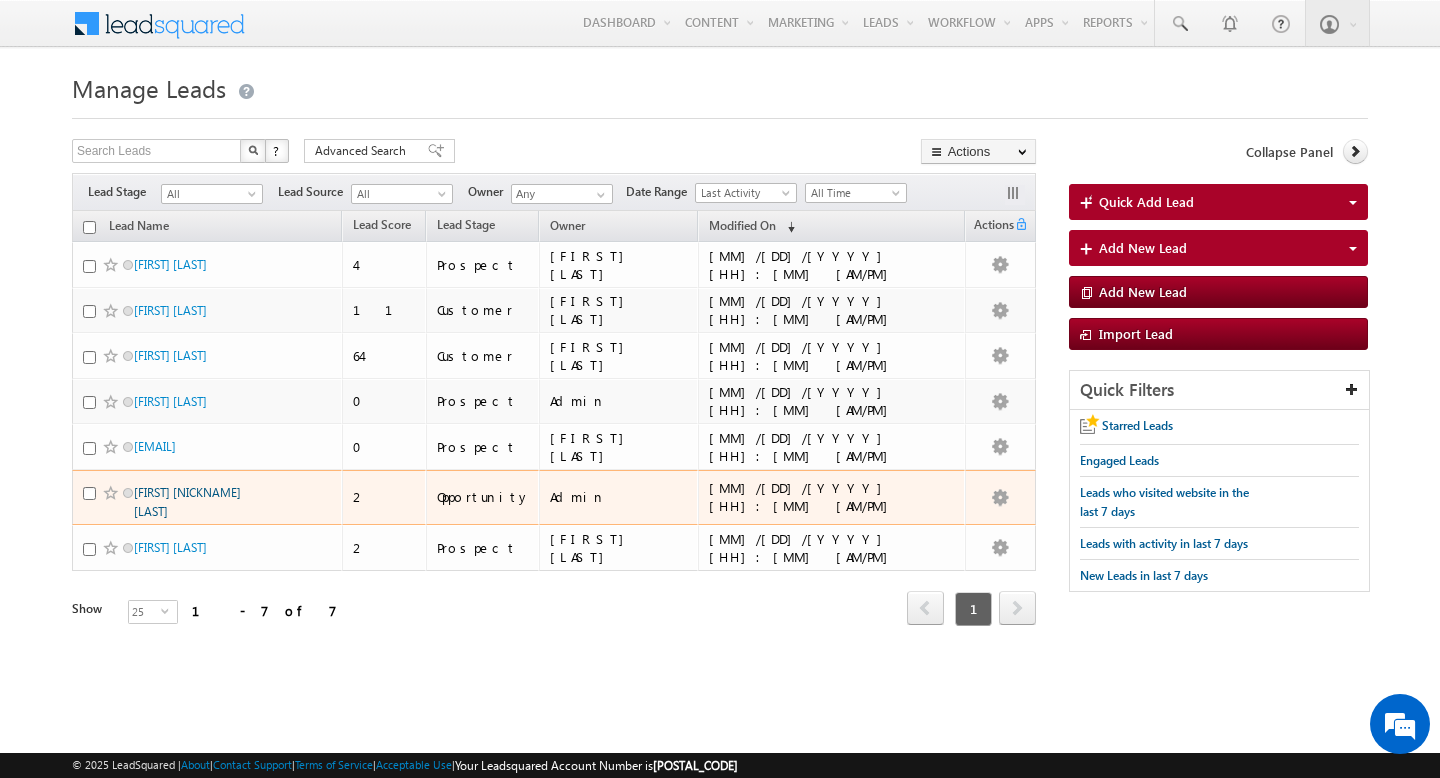 click on "[FIRST] [NICKNAME] [LAST]" at bounding box center [187, 502] 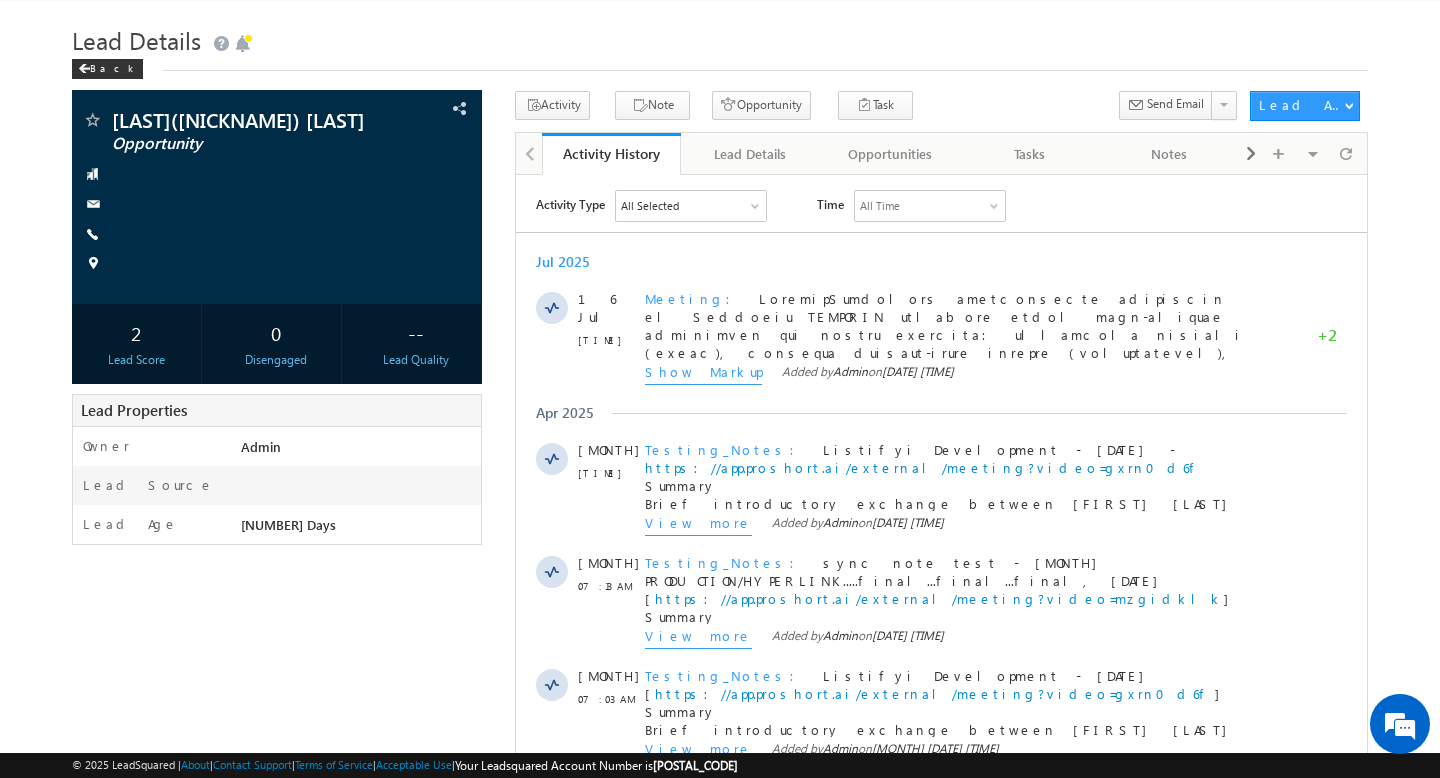 scroll, scrollTop: 50, scrollLeft: 0, axis: vertical 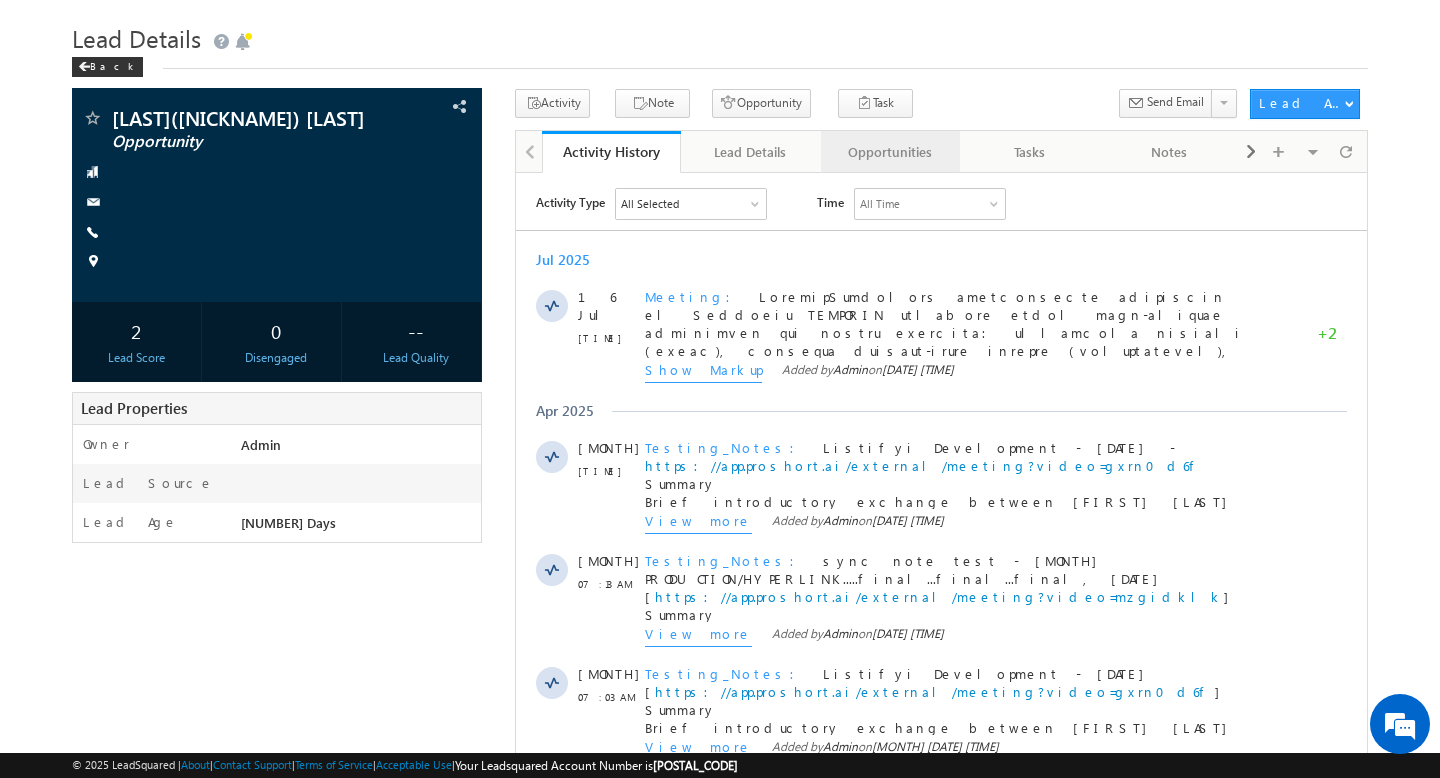 click on "Opportunities" at bounding box center [890, 152] 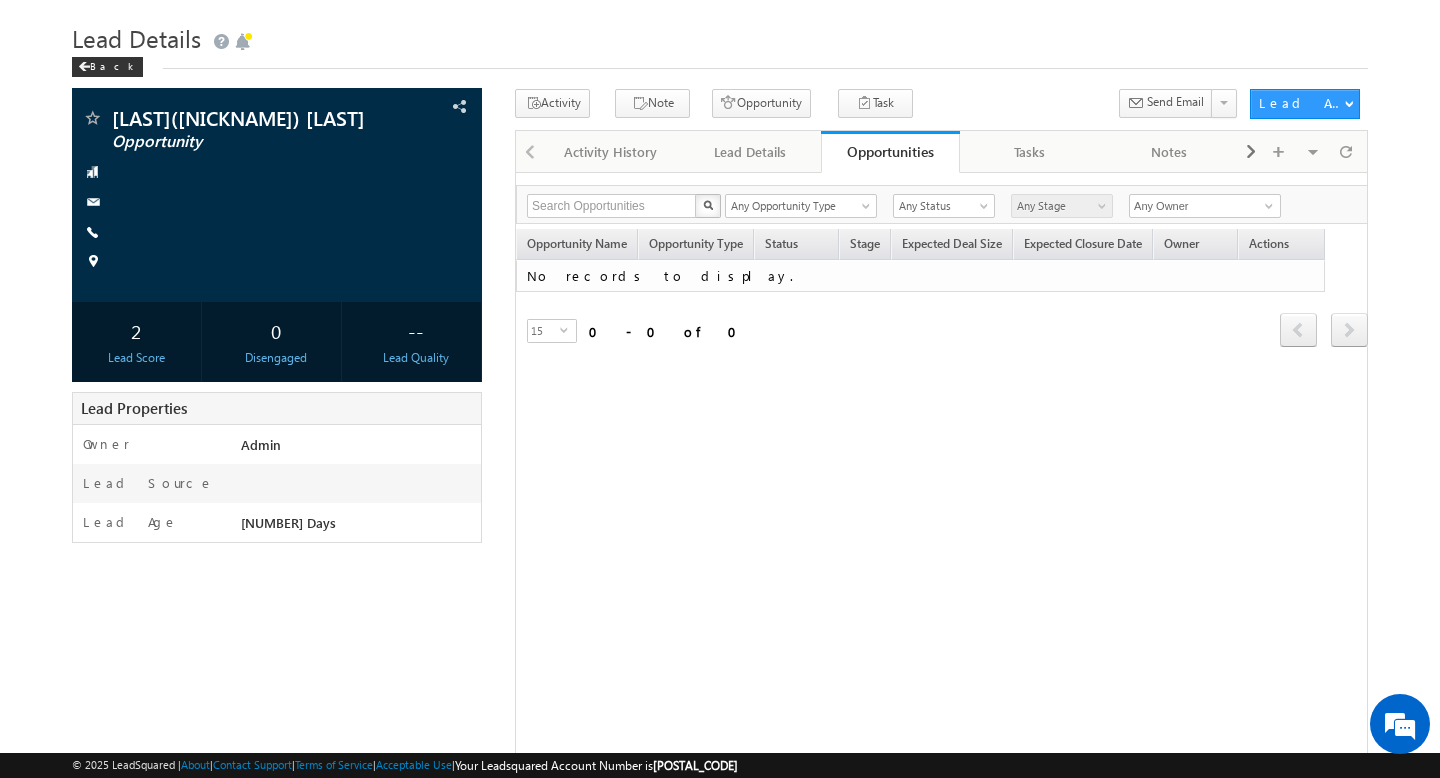 scroll, scrollTop: 0, scrollLeft: 0, axis: both 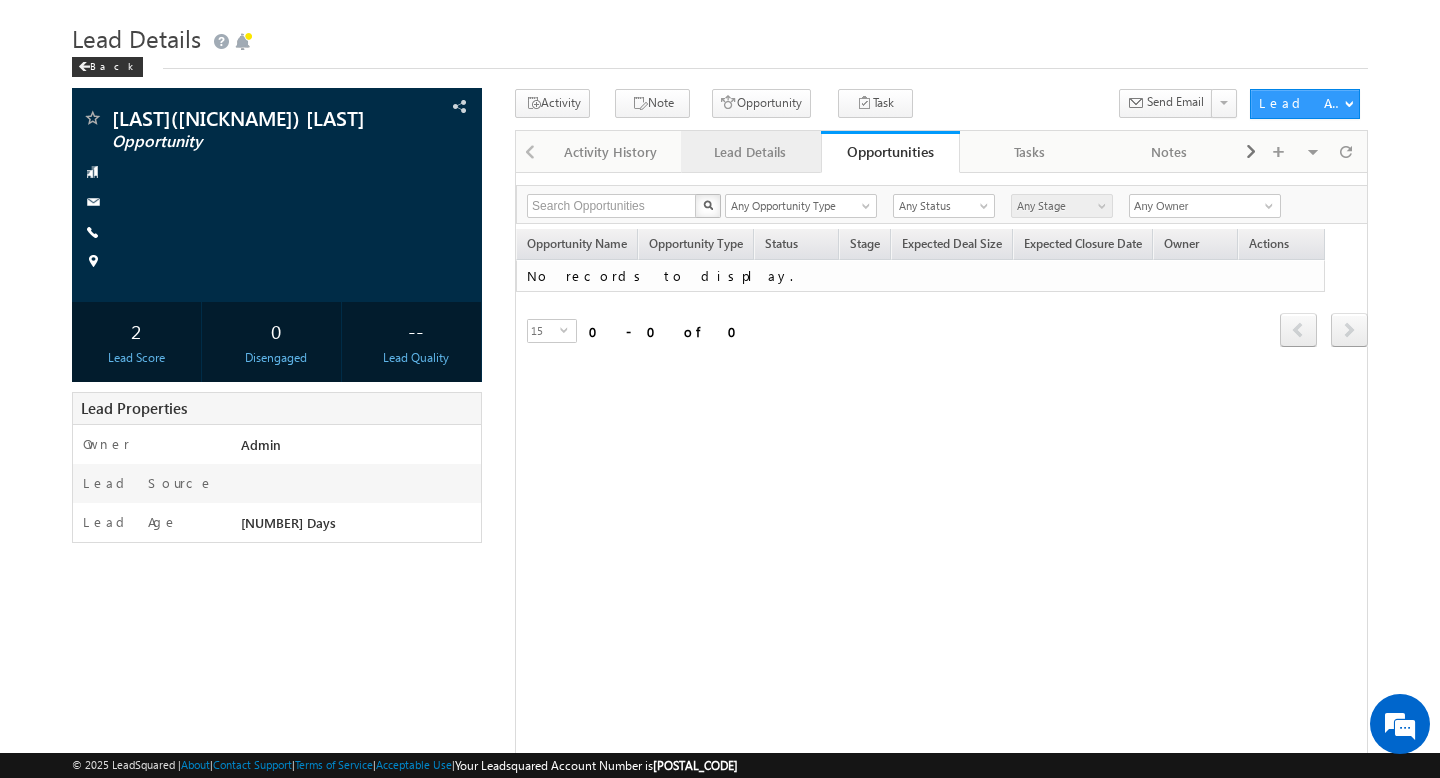 click on "Lead Details" at bounding box center [750, 152] 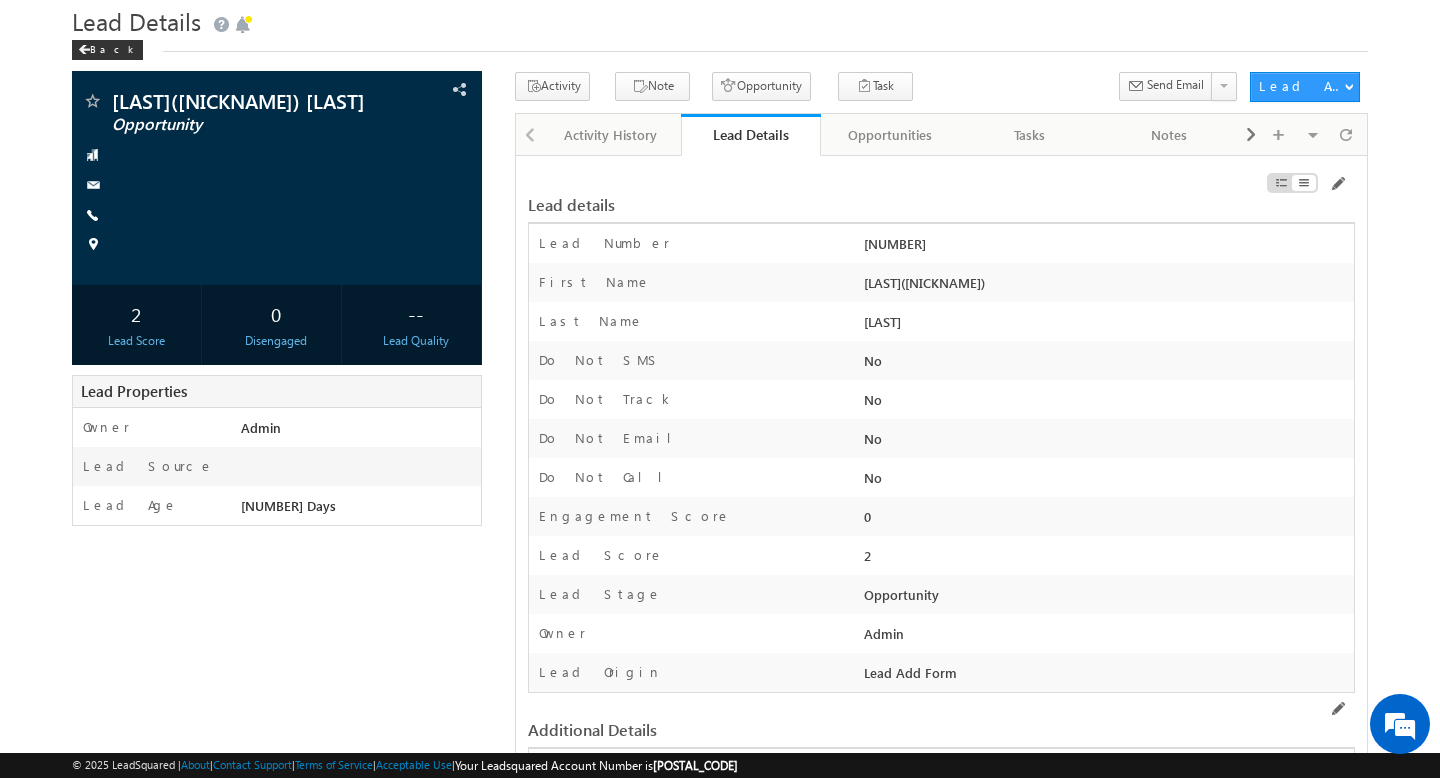 scroll, scrollTop: 0, scrollLeft: 0, axis: both 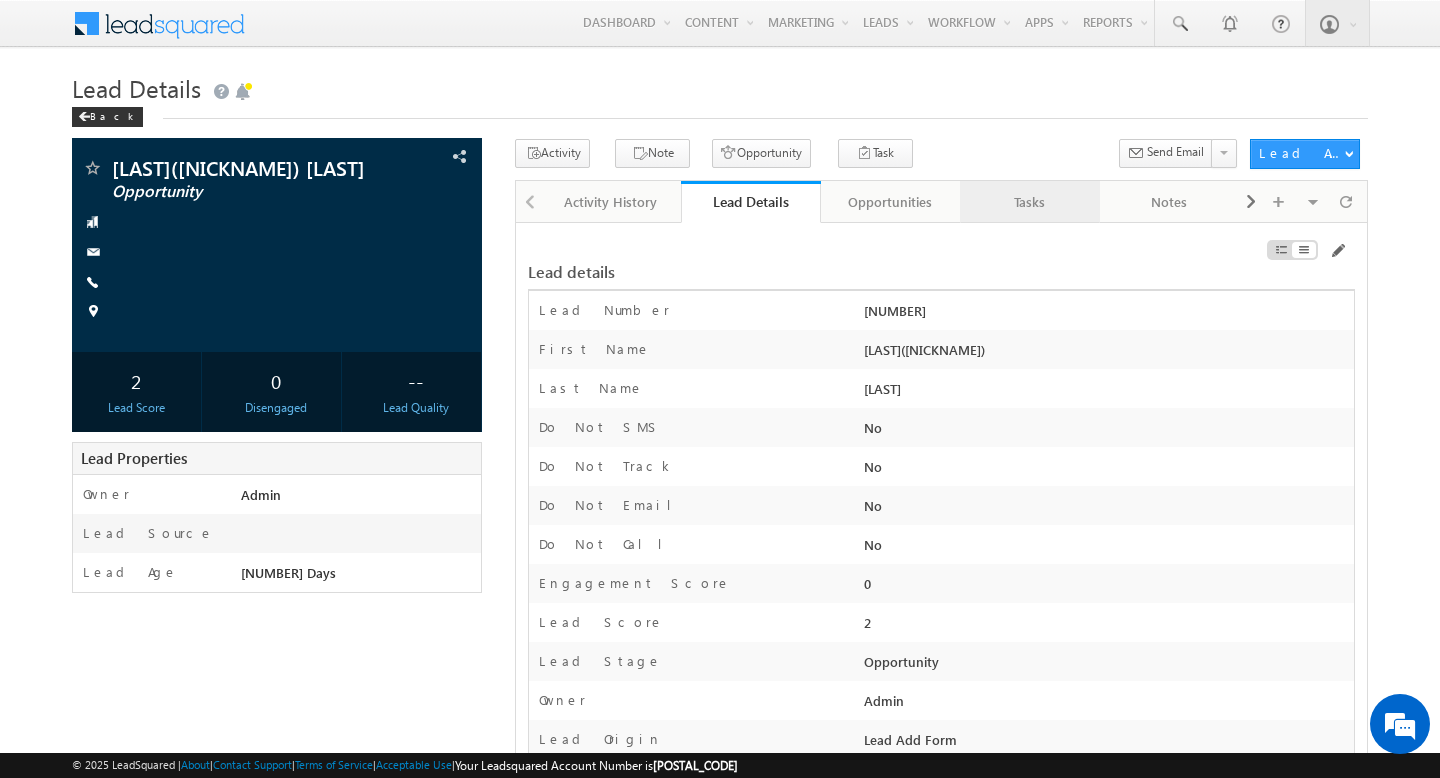 click on "Tasks" at bounding box center [1029, 202] 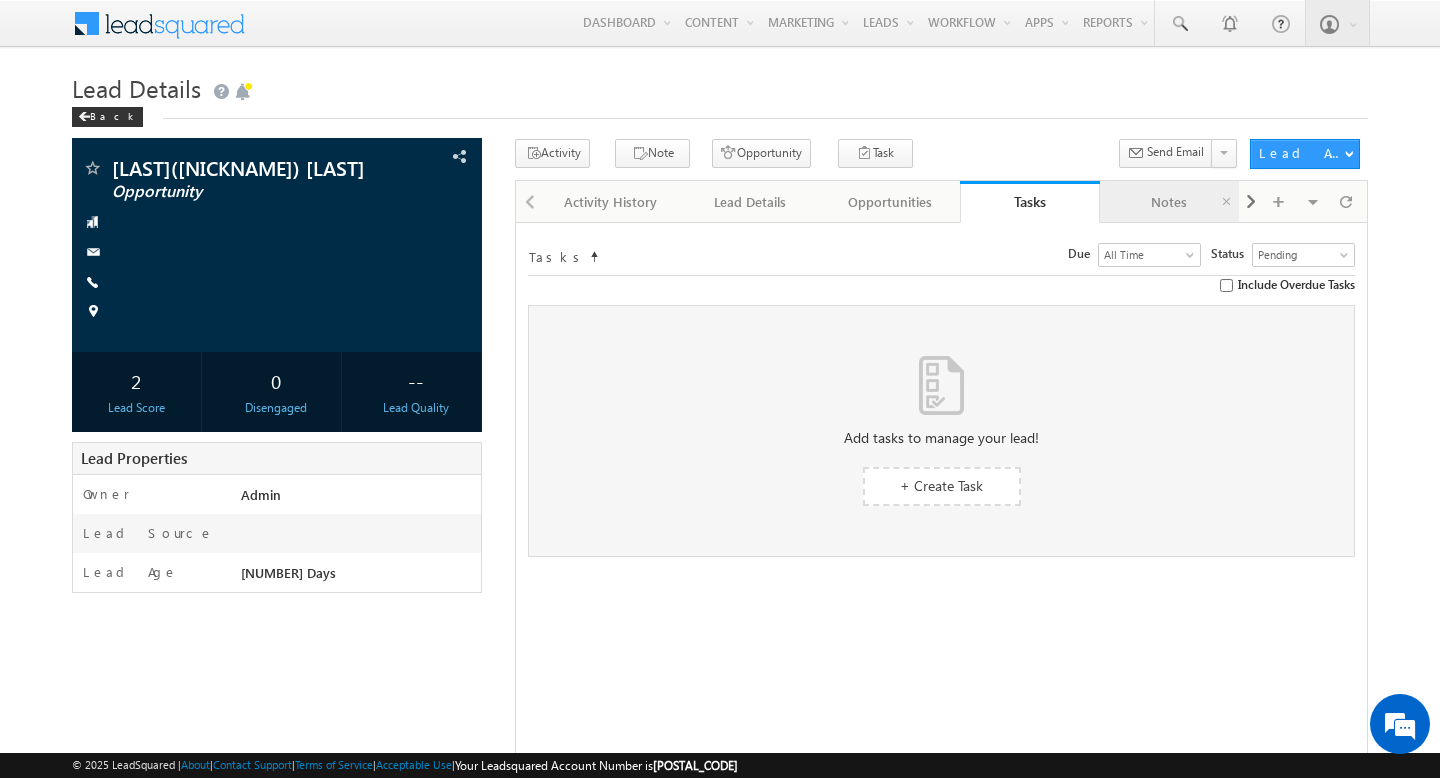 click on "Notes" at bounding box center (1169, 202) 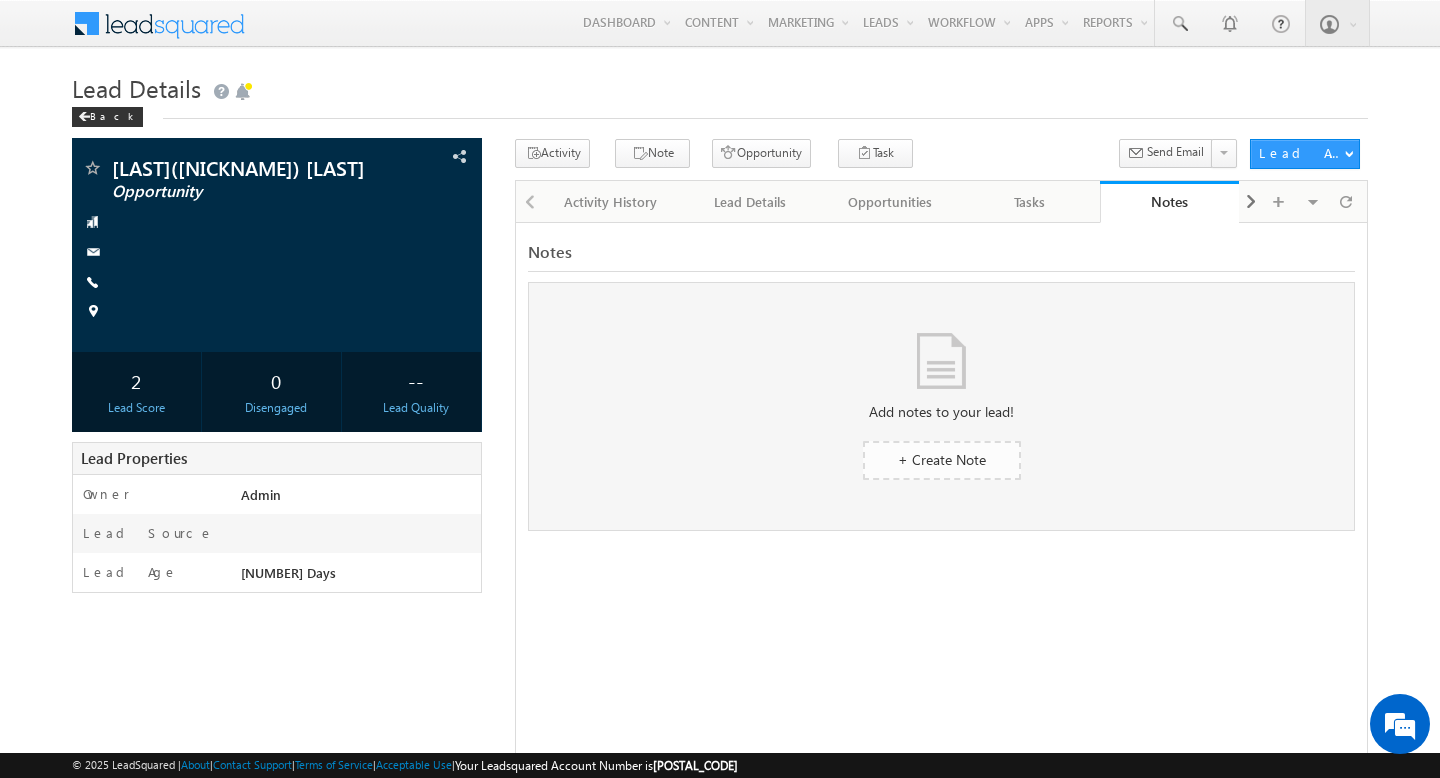 click on "+ Create Note" at bounding box center [942, 460] 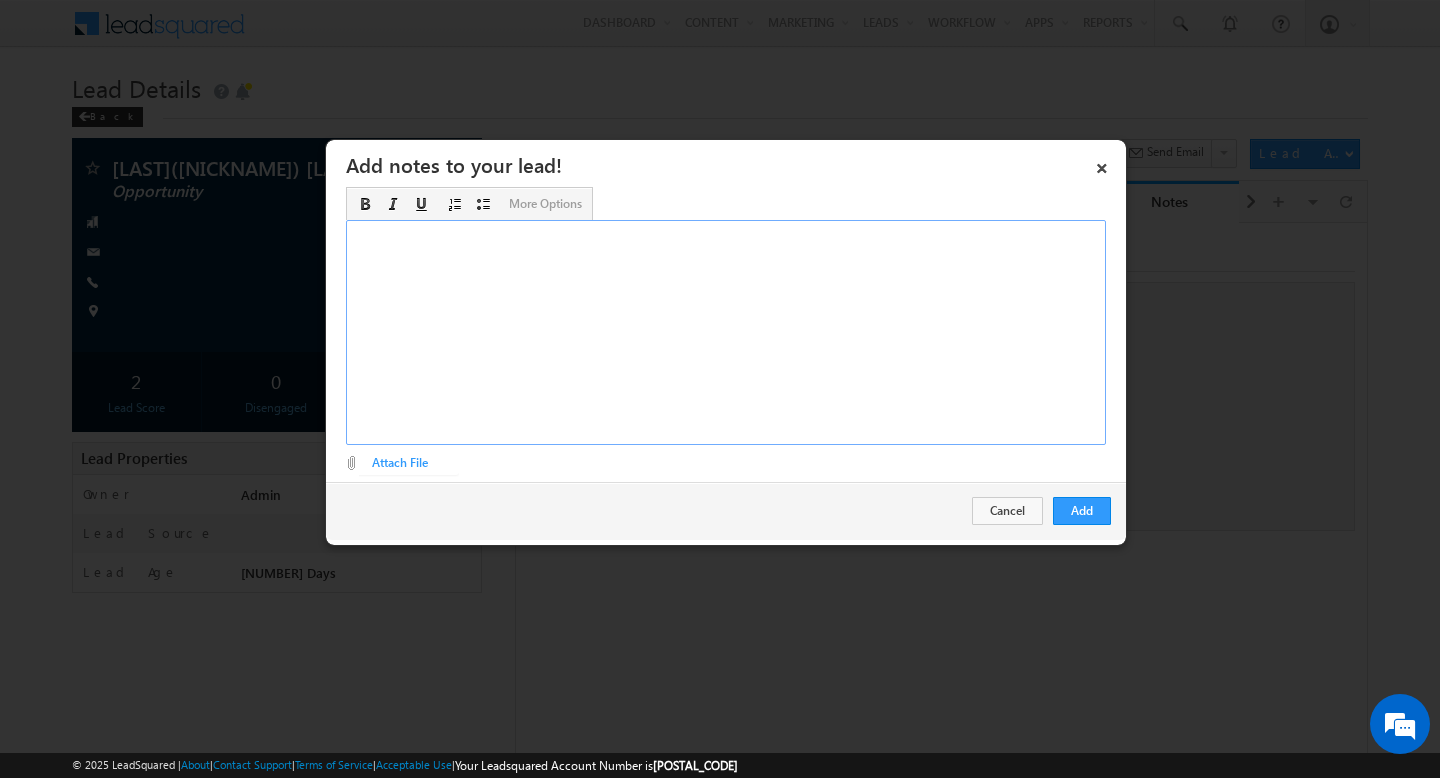 click at bounding box center (726, 332) 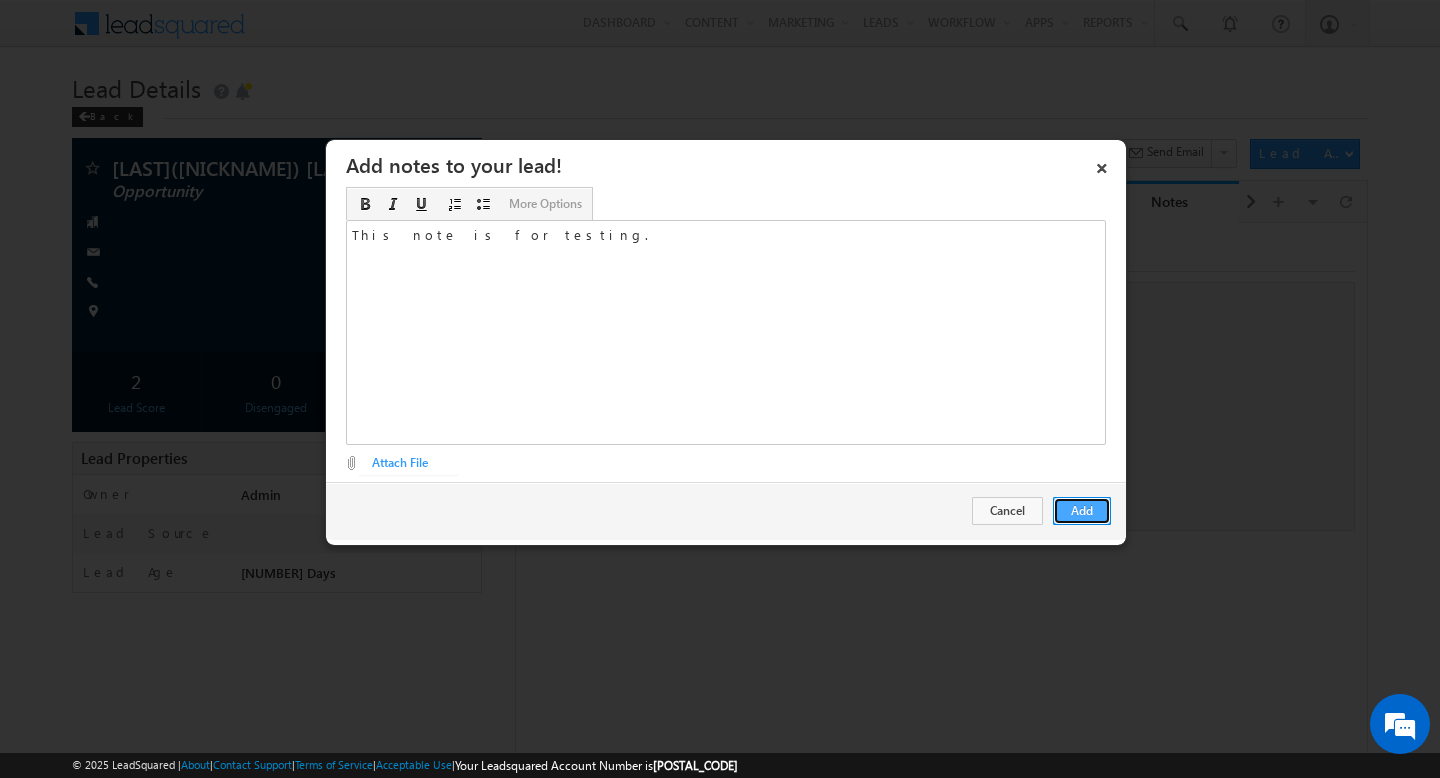 click on "Add" at bounding box center [1082, 511] 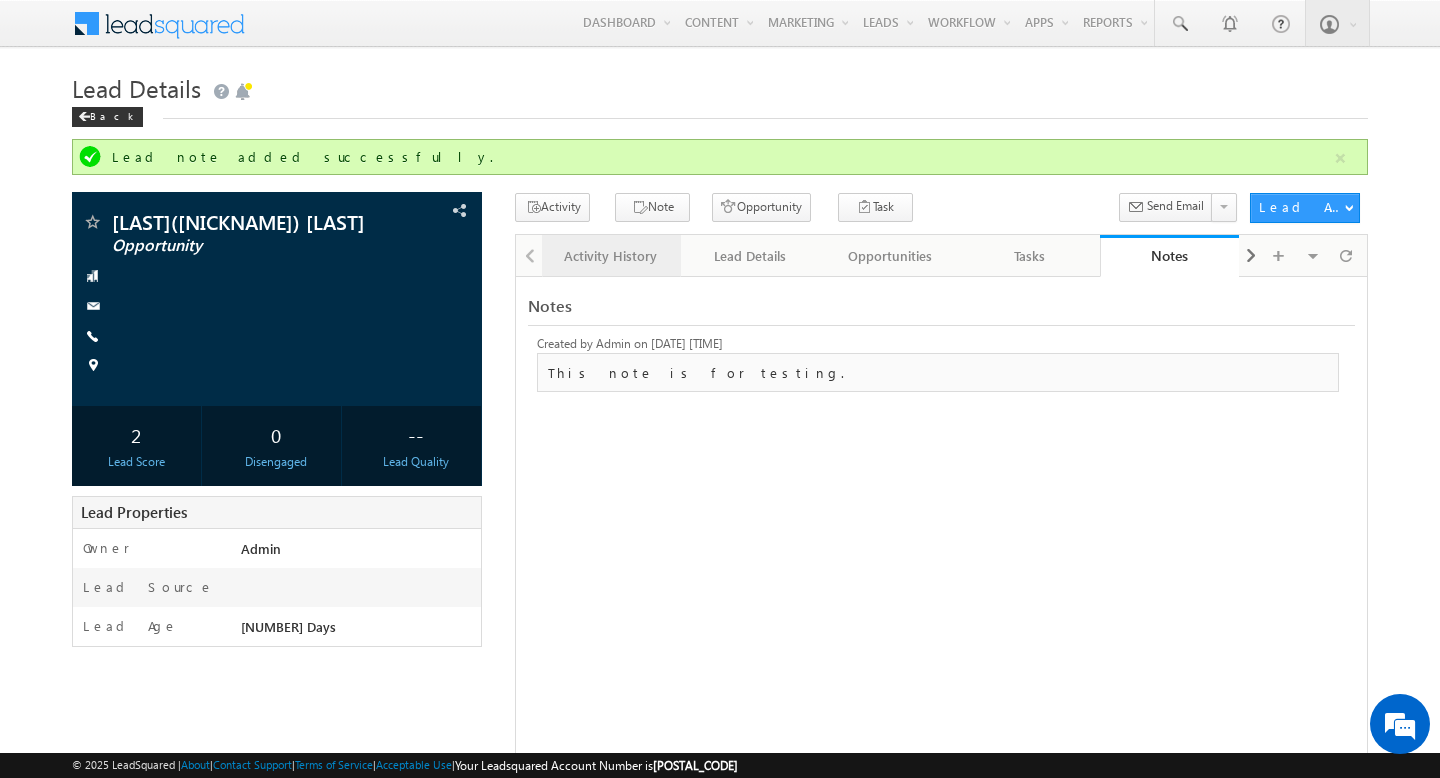 click on "Activity History" at bounding box center (611, 256) 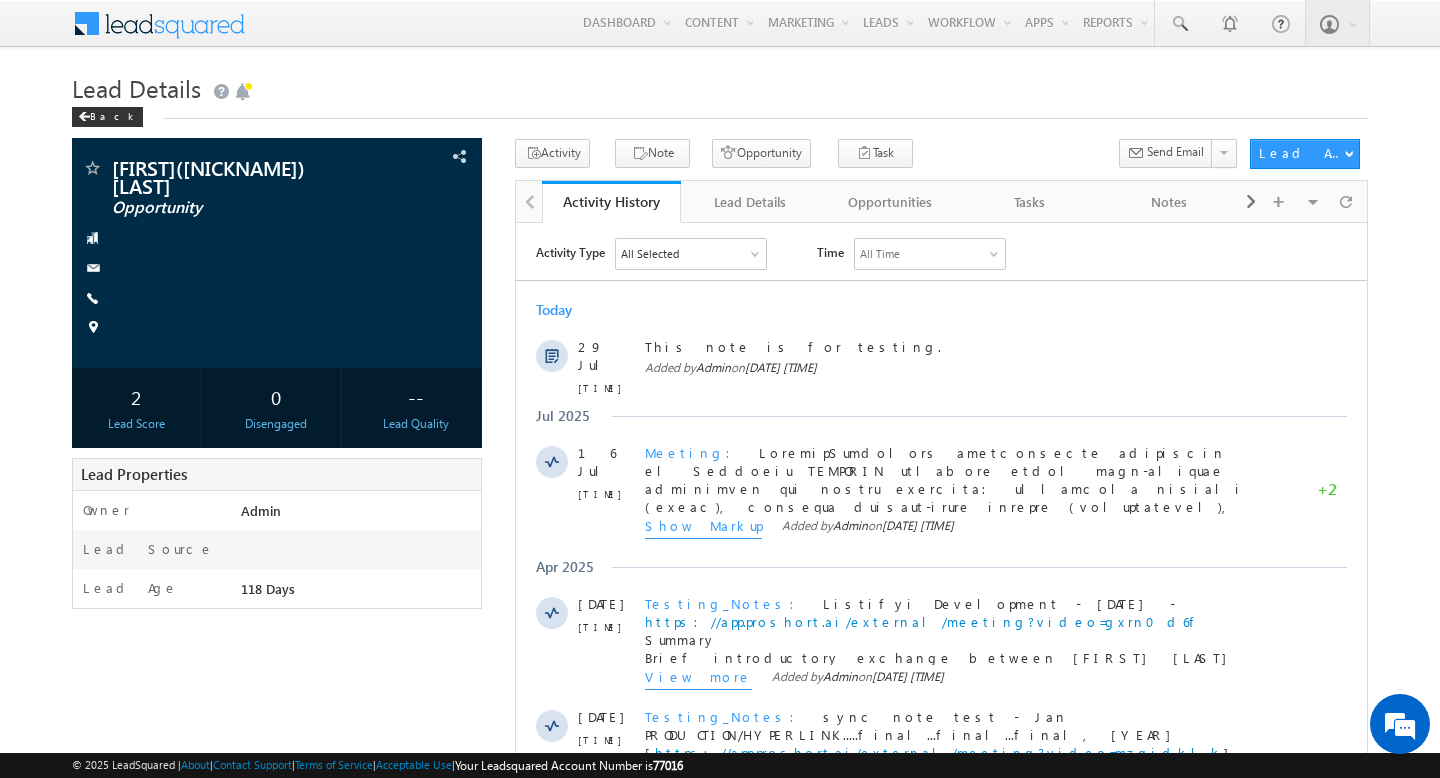 scroll, scrollTop: 0, scrollLeft: 0, axis: both 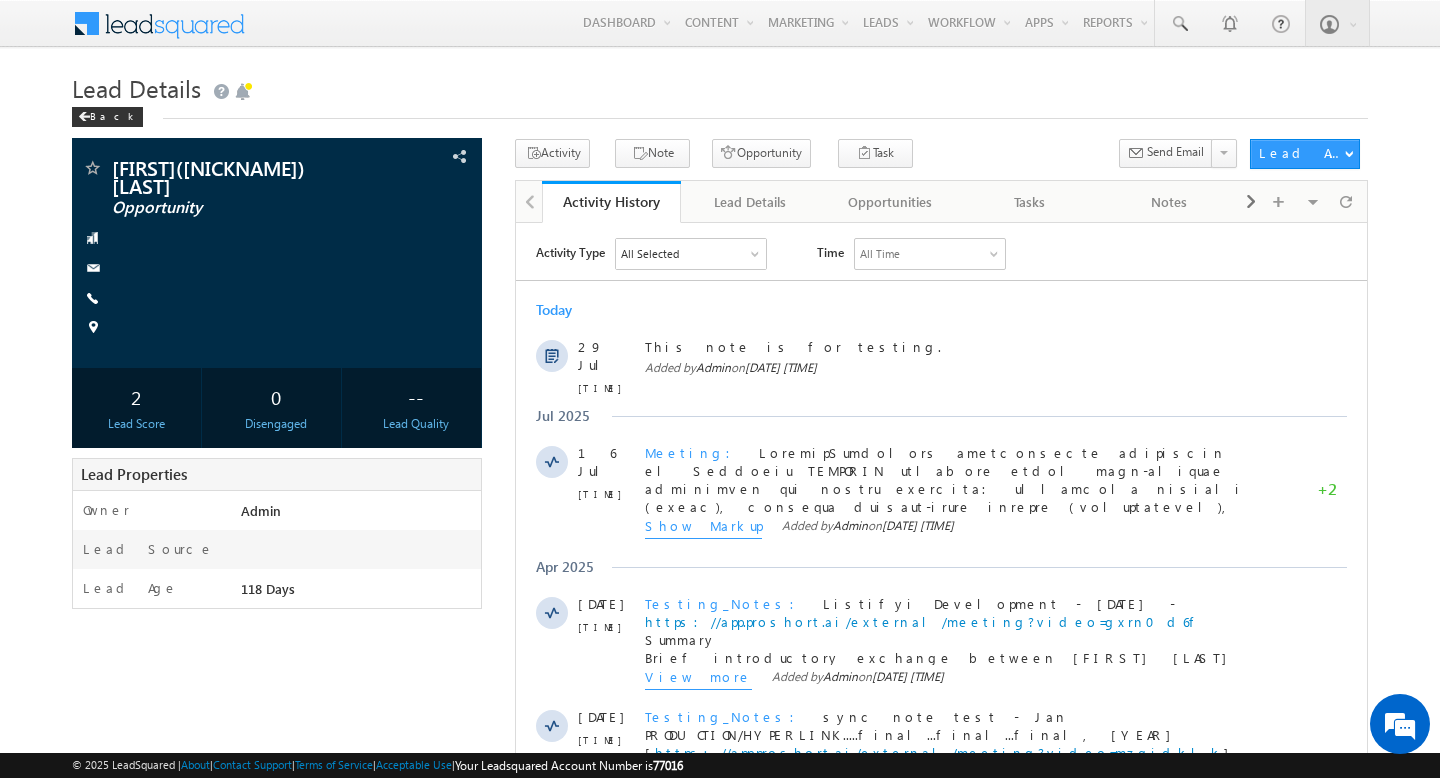 click at bounding box center (529, 200) 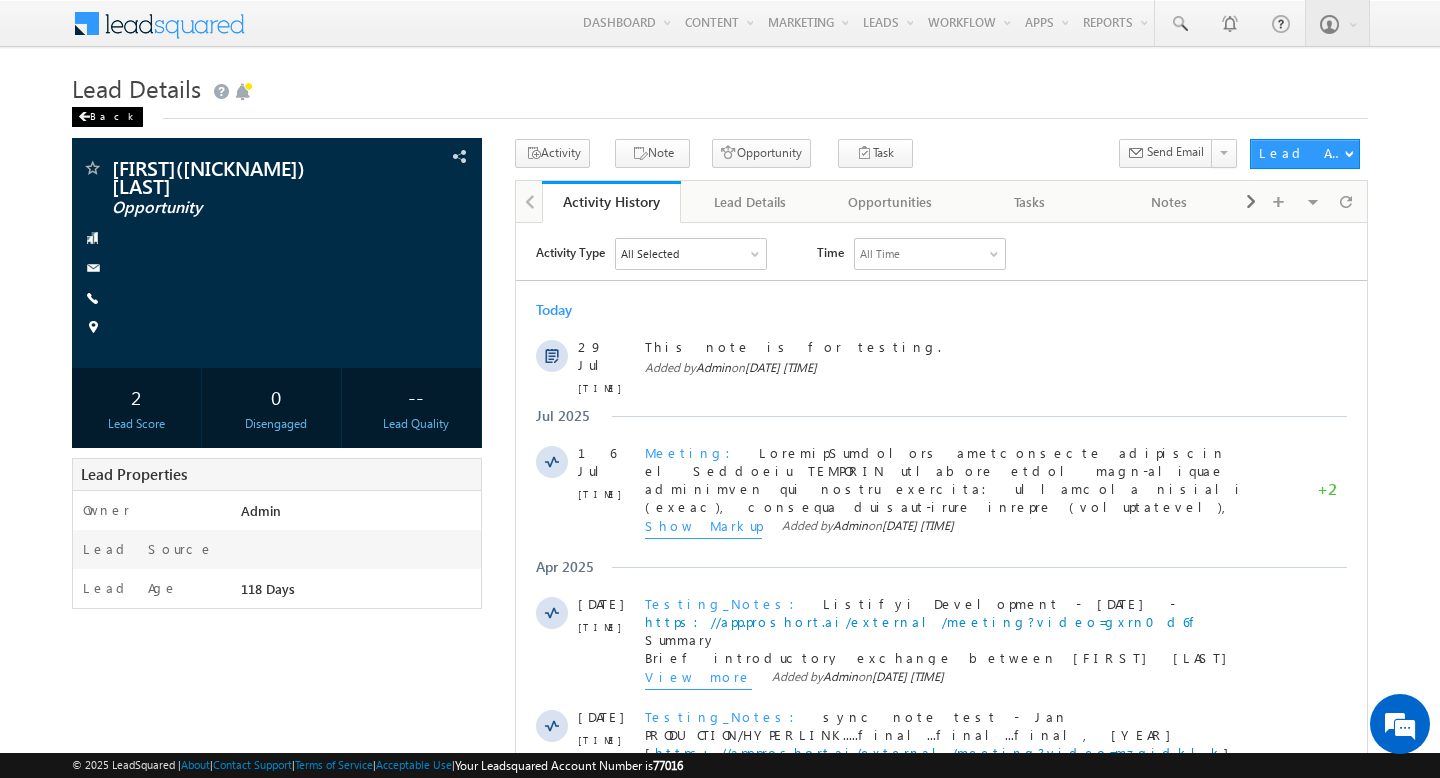click on "Back" at bounding box center (107, 117) 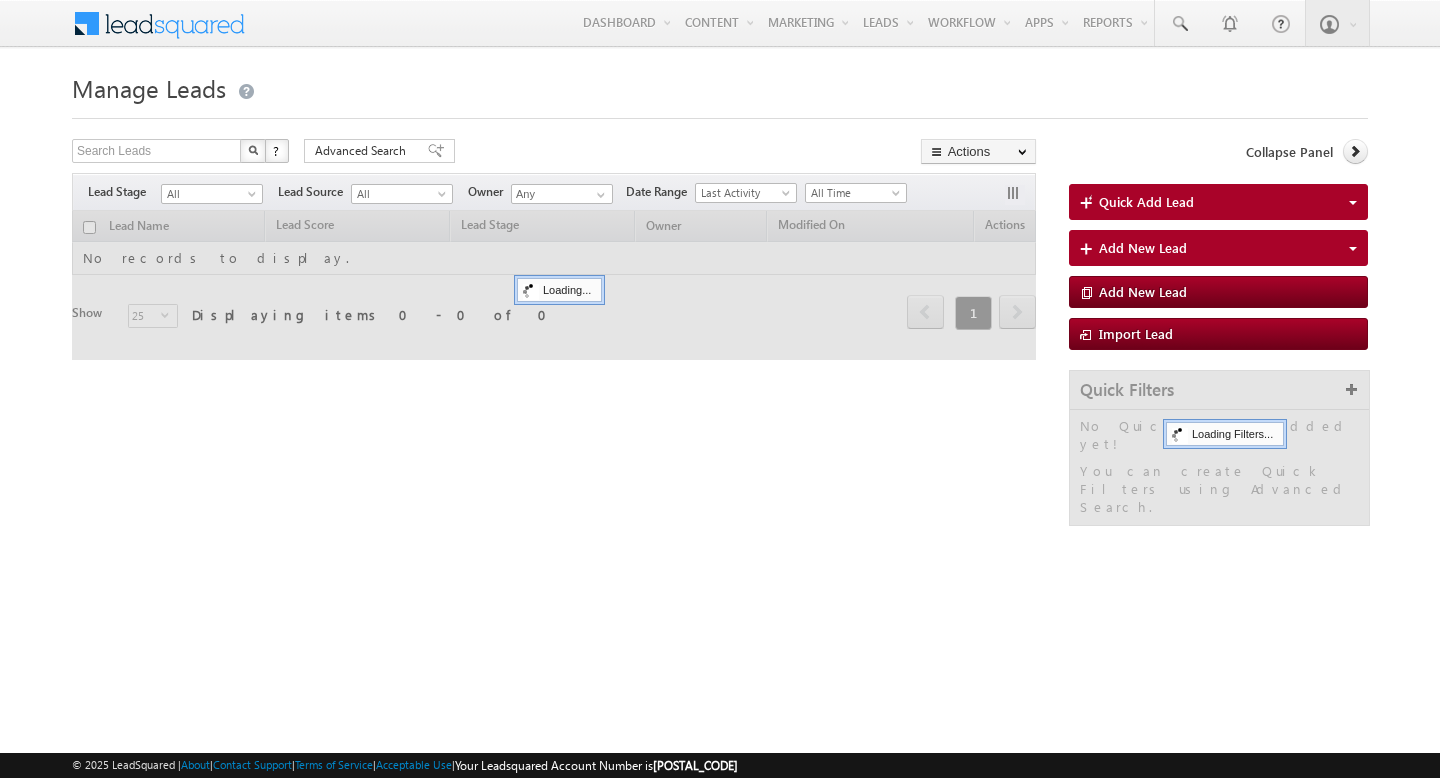 scroll, scrollTop: 0, scrollLeft: 0, axis: both 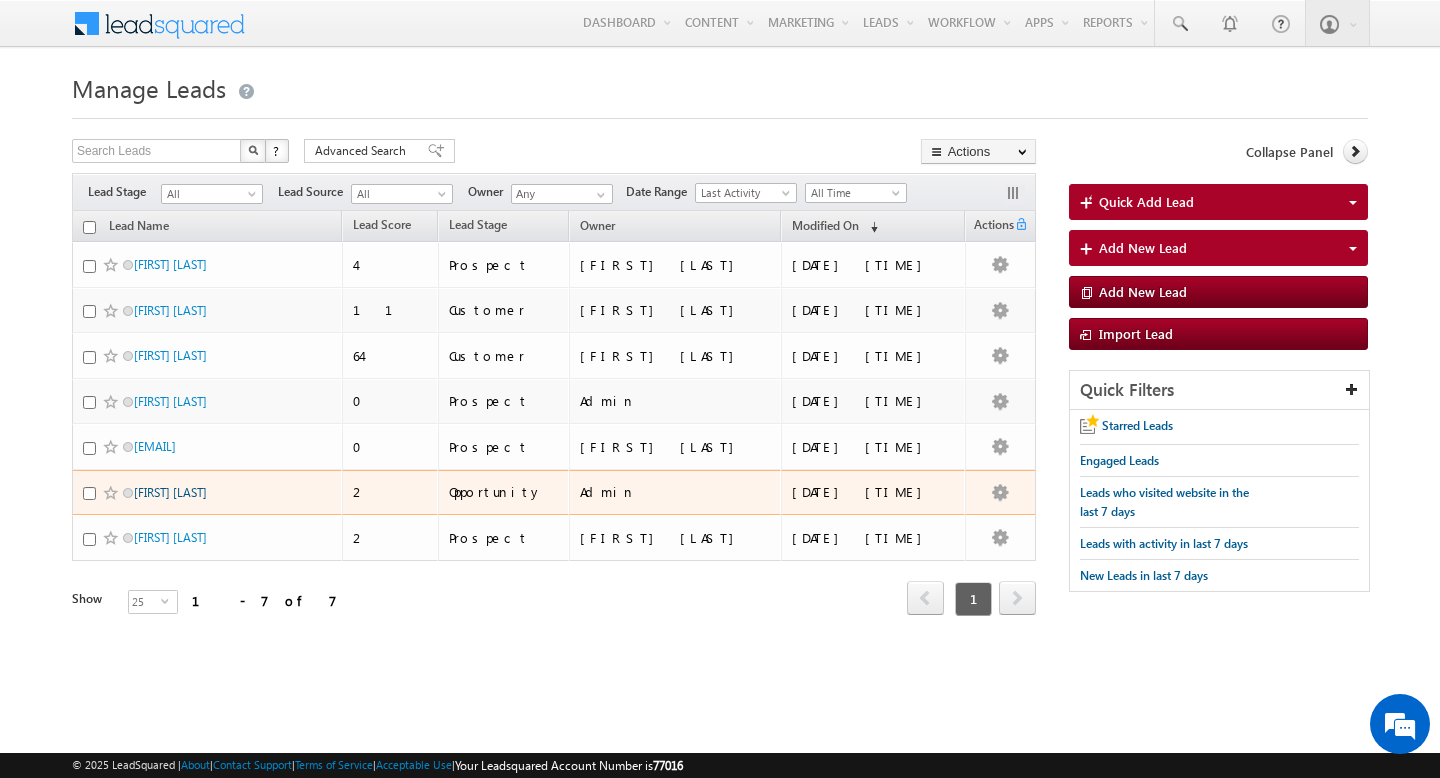 click on "[FIRST] [LAST]" at bounding box center [170, 492] 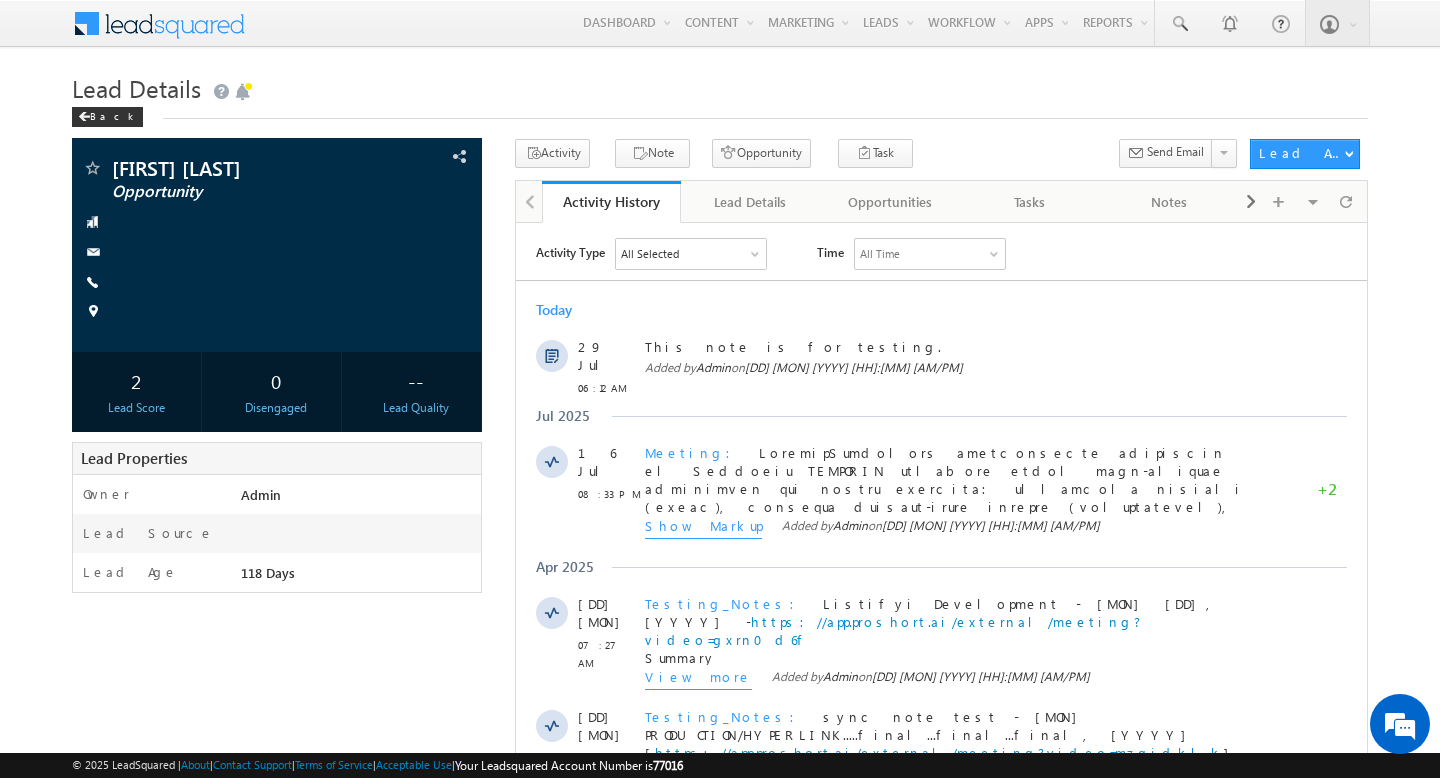 scroll, scrollTop: 0, scrollLeft: 0, axis: both 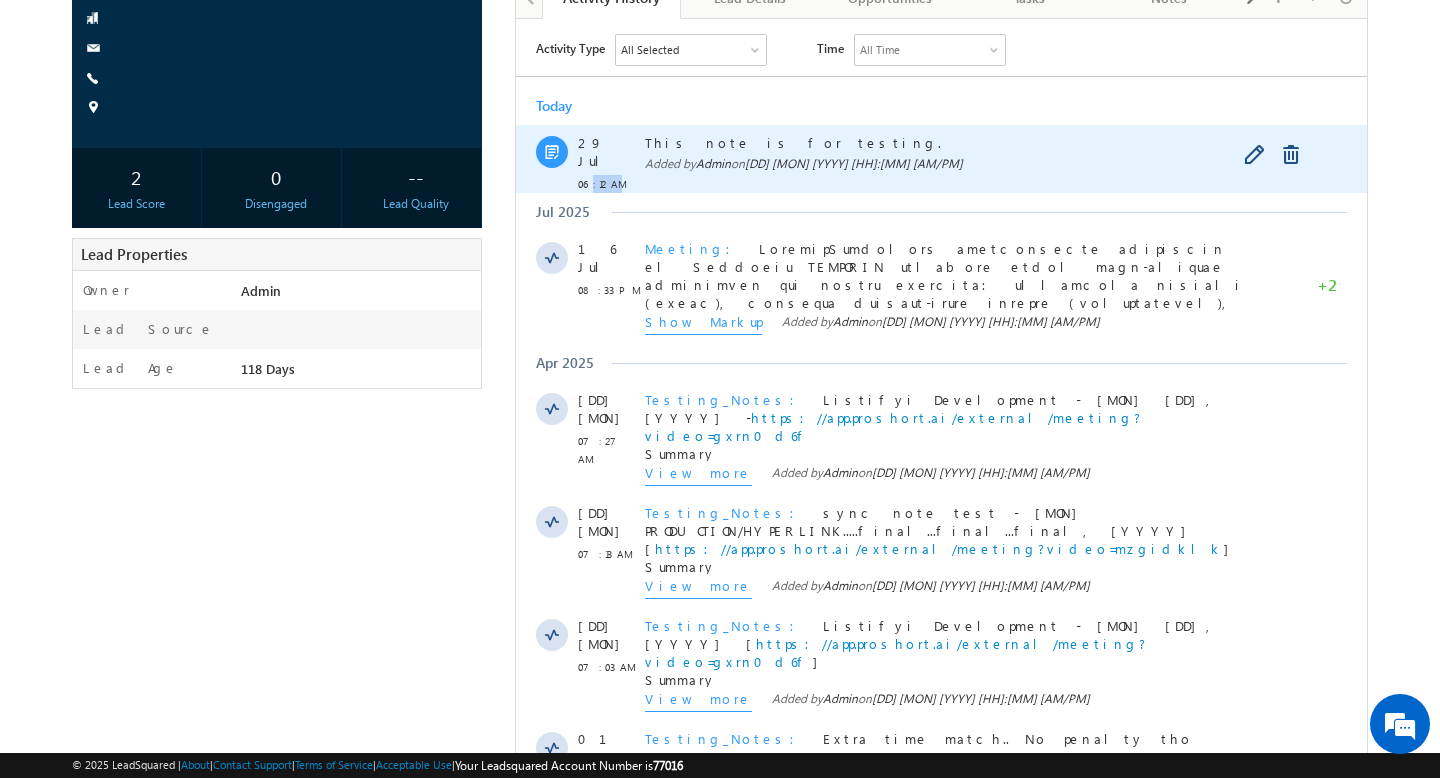 drag, startPoint x: 588, startPoint y: 164, endPoint x: 622, endPoint y: 167, distance: 34.132095 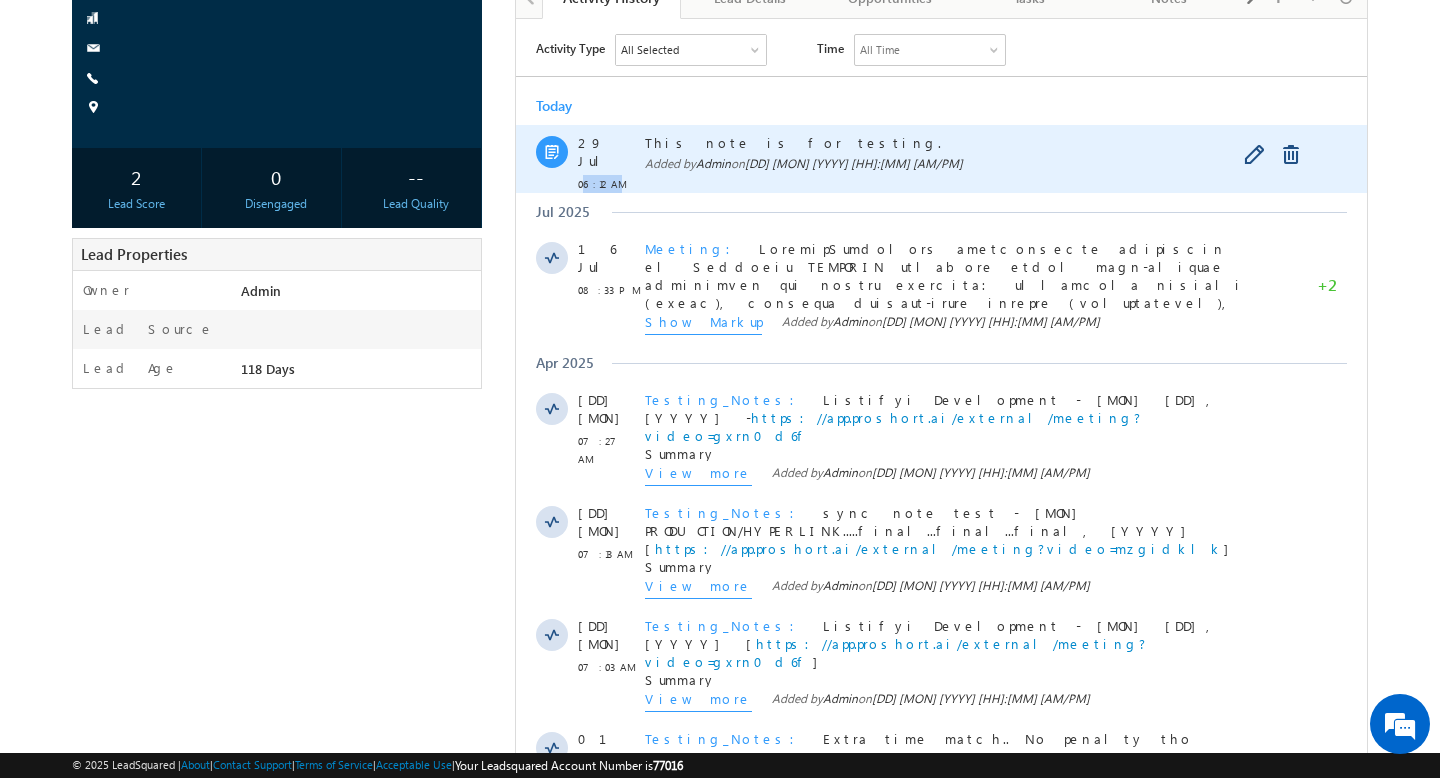 drag, startPoint x: 622, startPoint y: 167, endPoint x: 580, endPoint y: 167, distance: 42 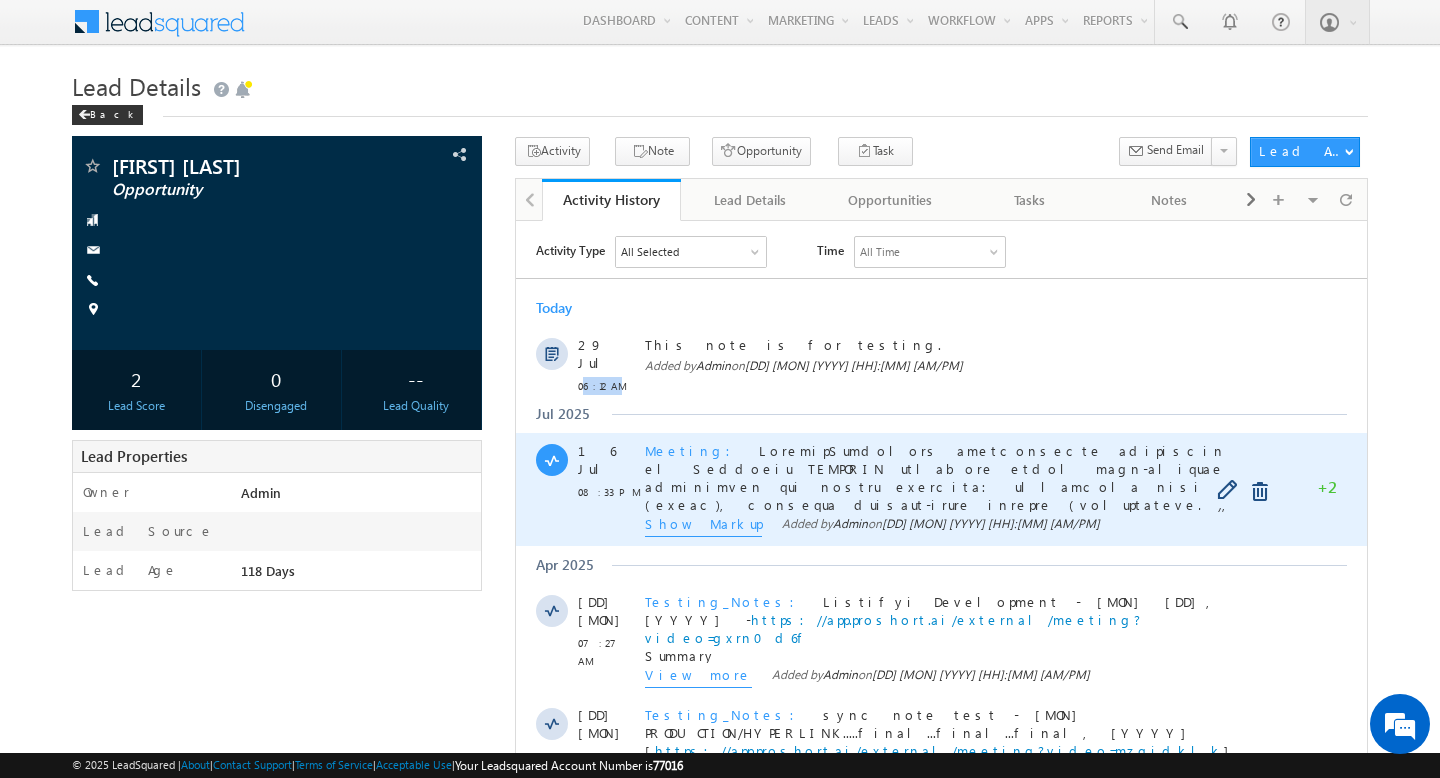 scroll, scrollTop: 0, scrollLeft: 0, axis: both 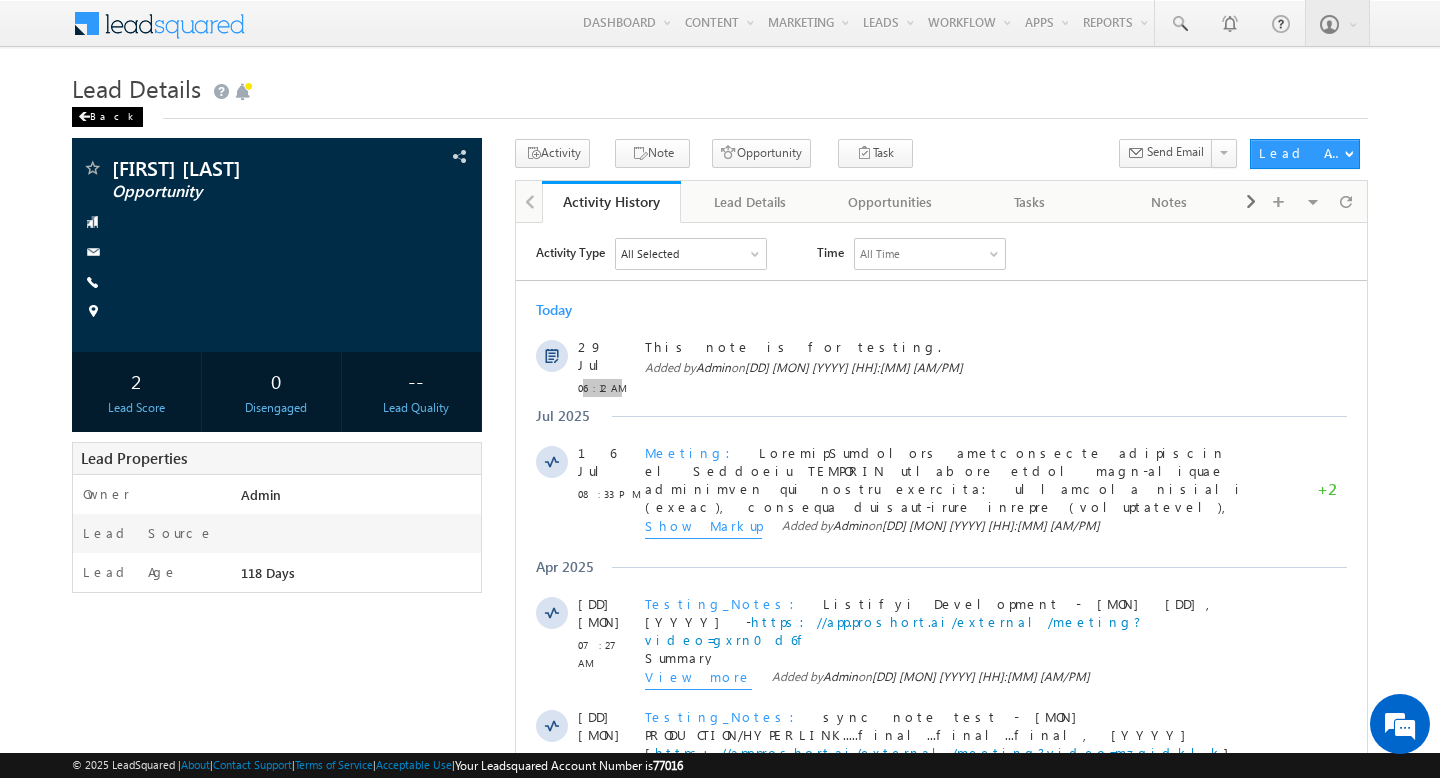 click on "Back" at bounding box center (107, 117) 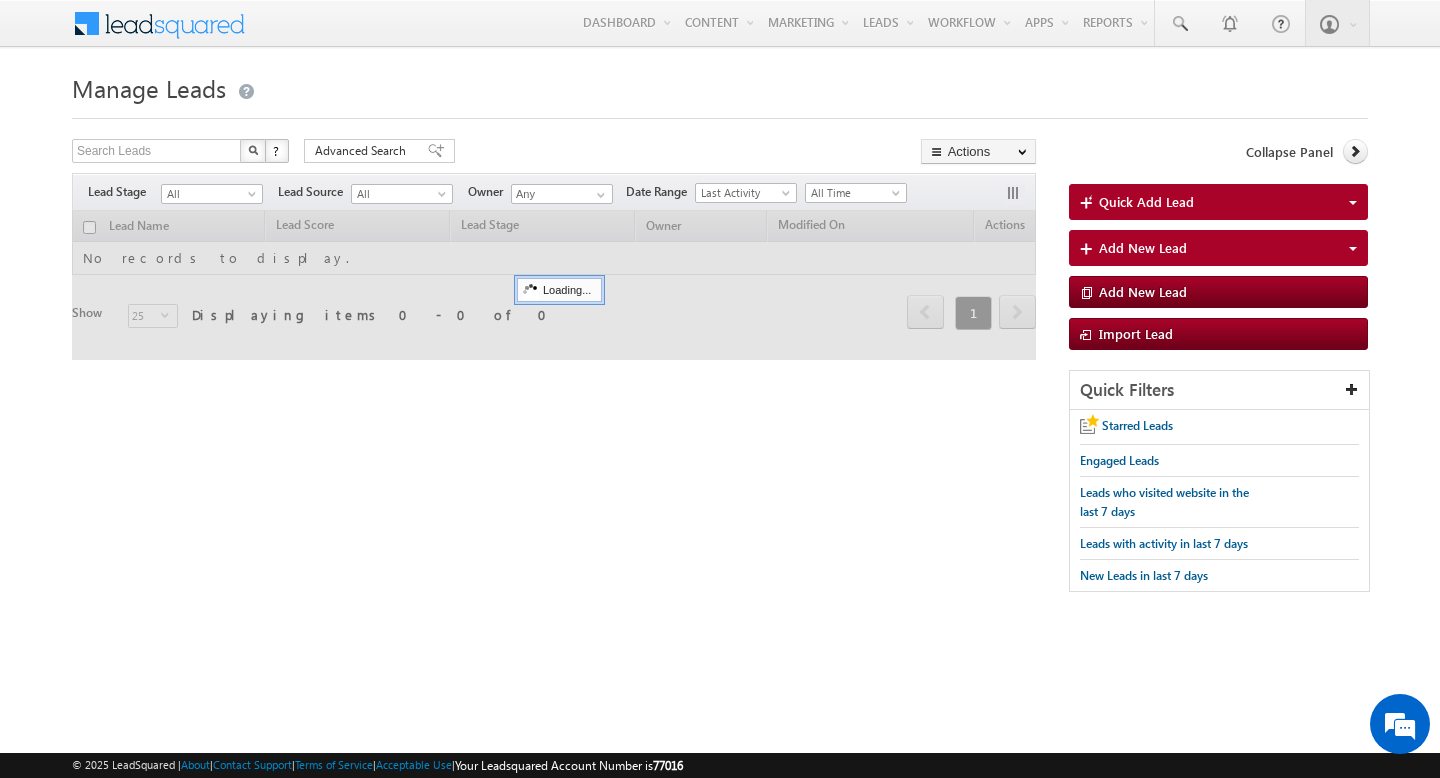 scroll, scrollTop: 0, scrollLeft: 0, axis: both 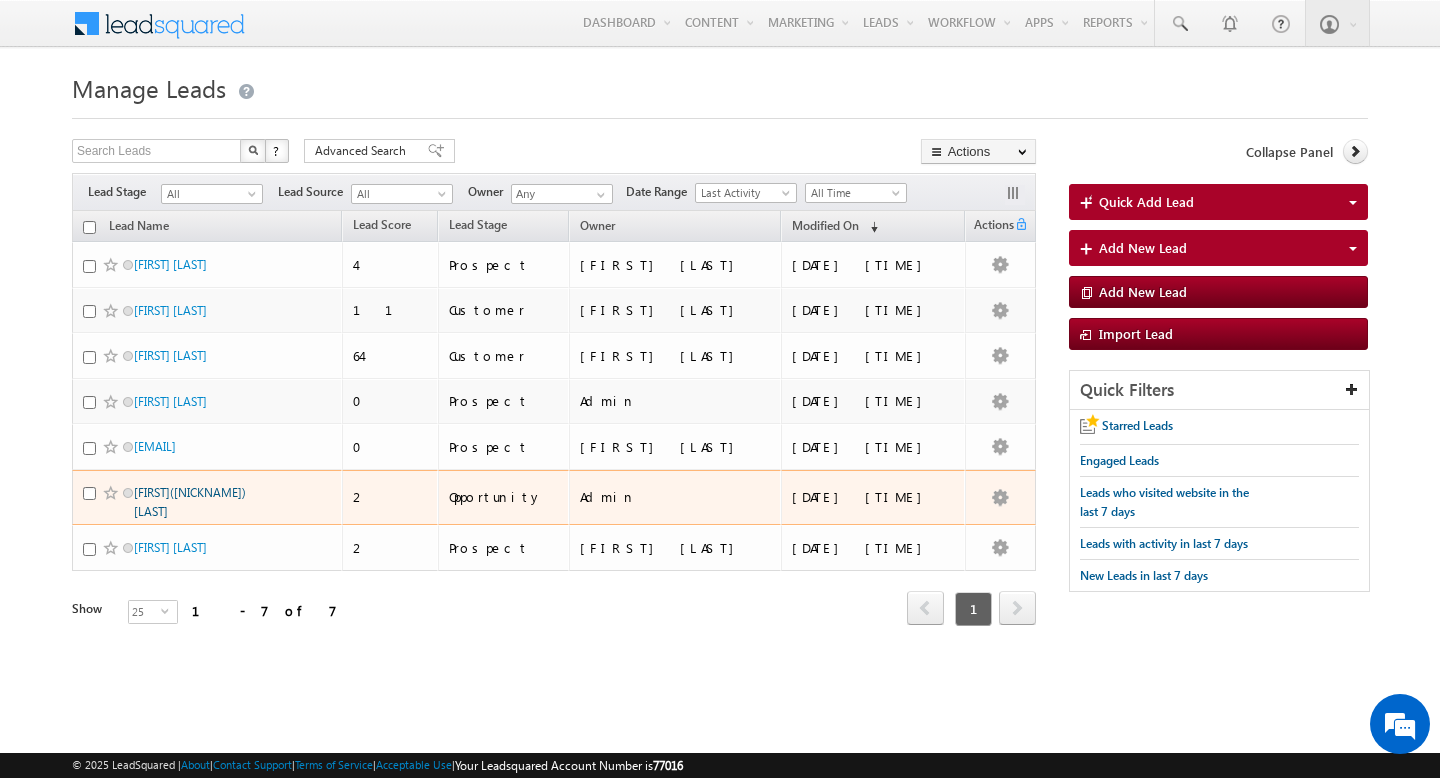 click on "[FIRST]([NICKNAME]) [LAST]" at bounding box center [190, 502] 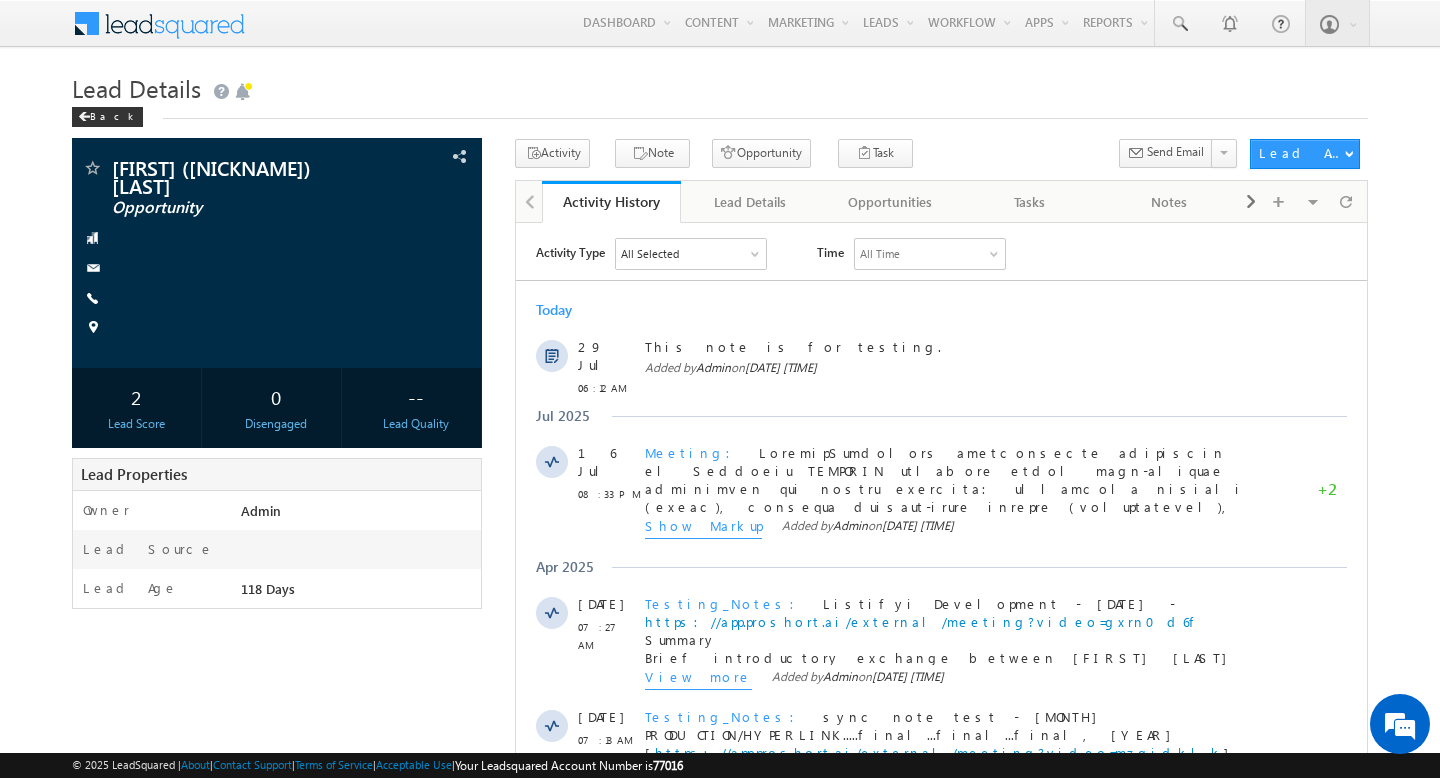 scroll, scrollTop: 0, scrollLeft: 0, axis: both 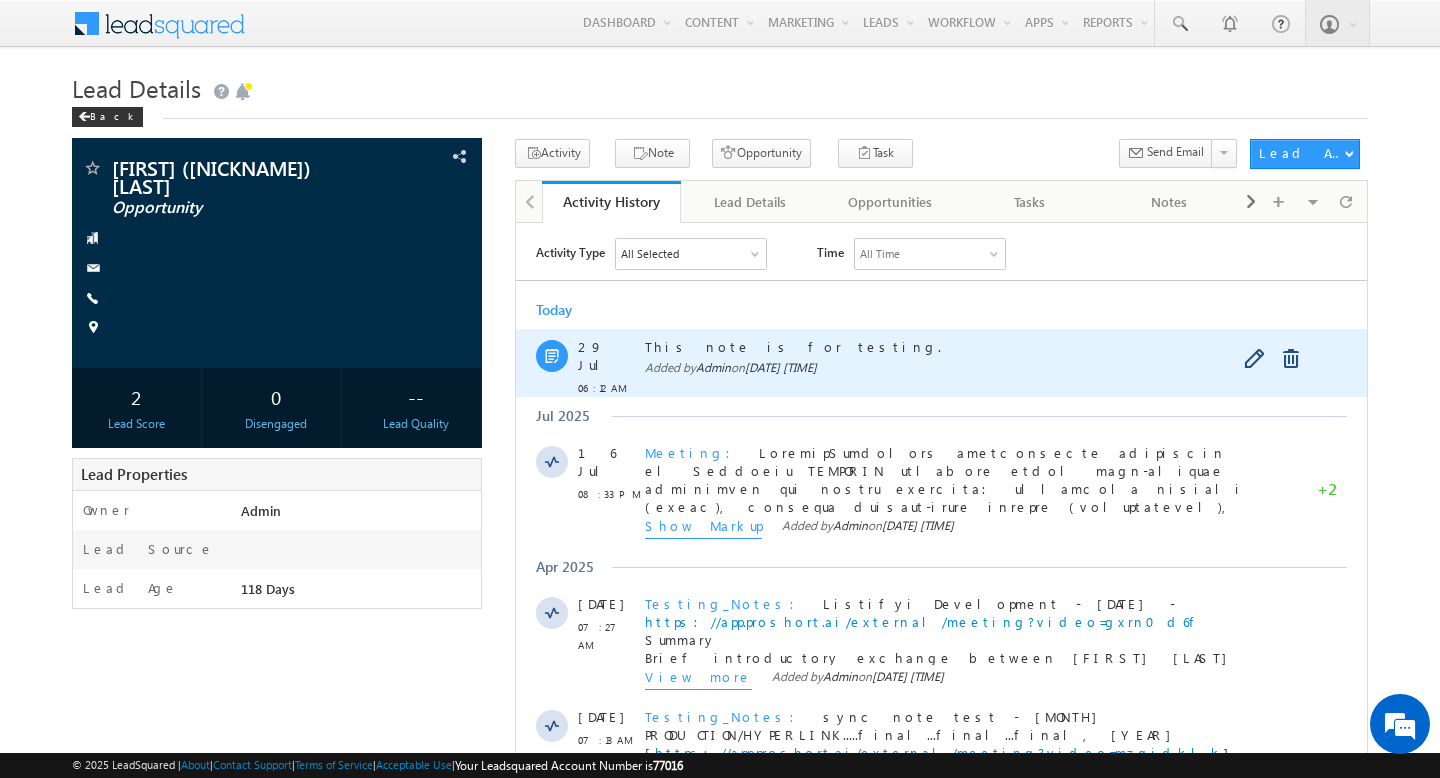 drag, startPoint x: 629, startPoint y: 349, endPoint x: 754, endPoint y: 344, distance: 125.09996 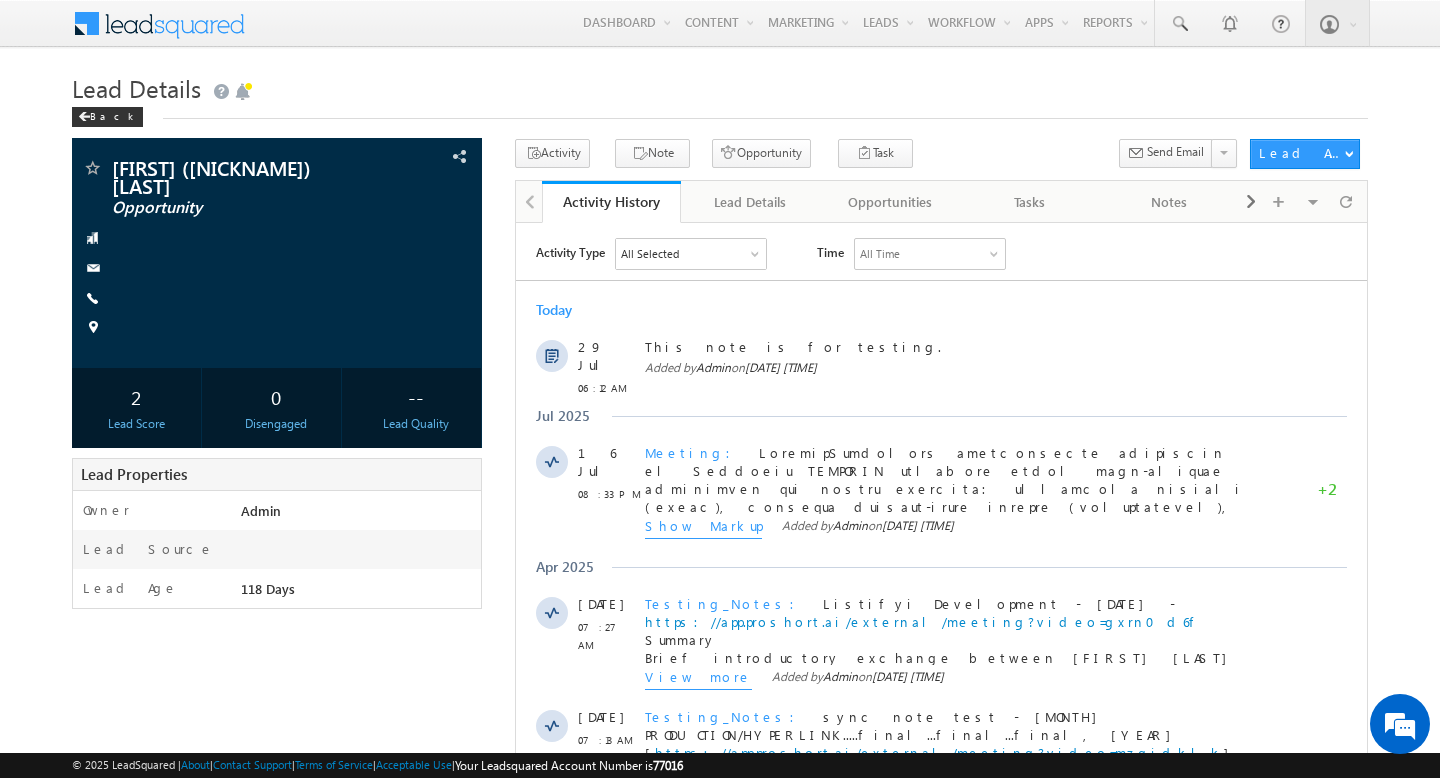 click on "© 2025 LeadSquared |  About  |  Contact Support
|
Terms of Service  |
Acceptable Use  |
Your Leadsquared Account Number is   77016" at bounding box center [720, 765] 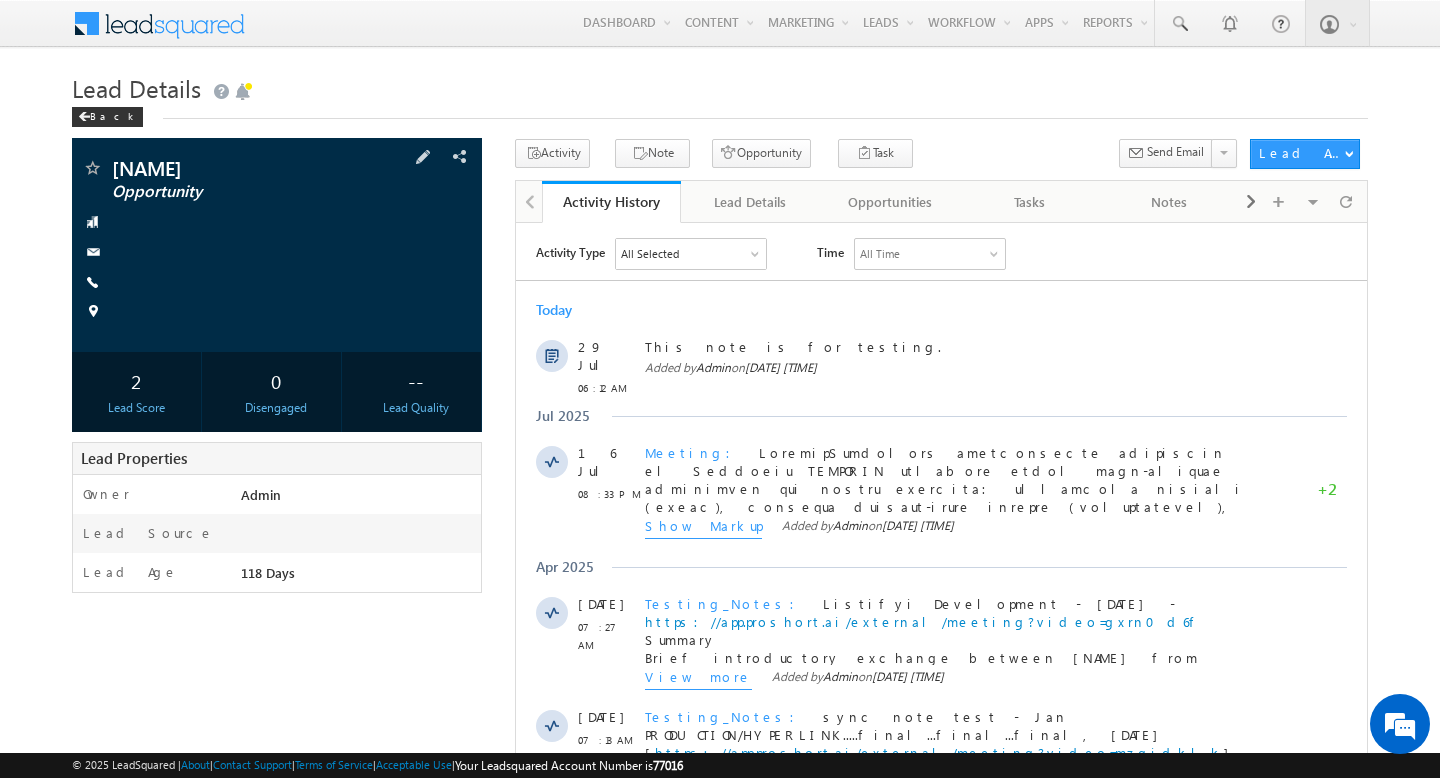 scroll, scrollTop: 0, scrollLeft: 0, axis: both 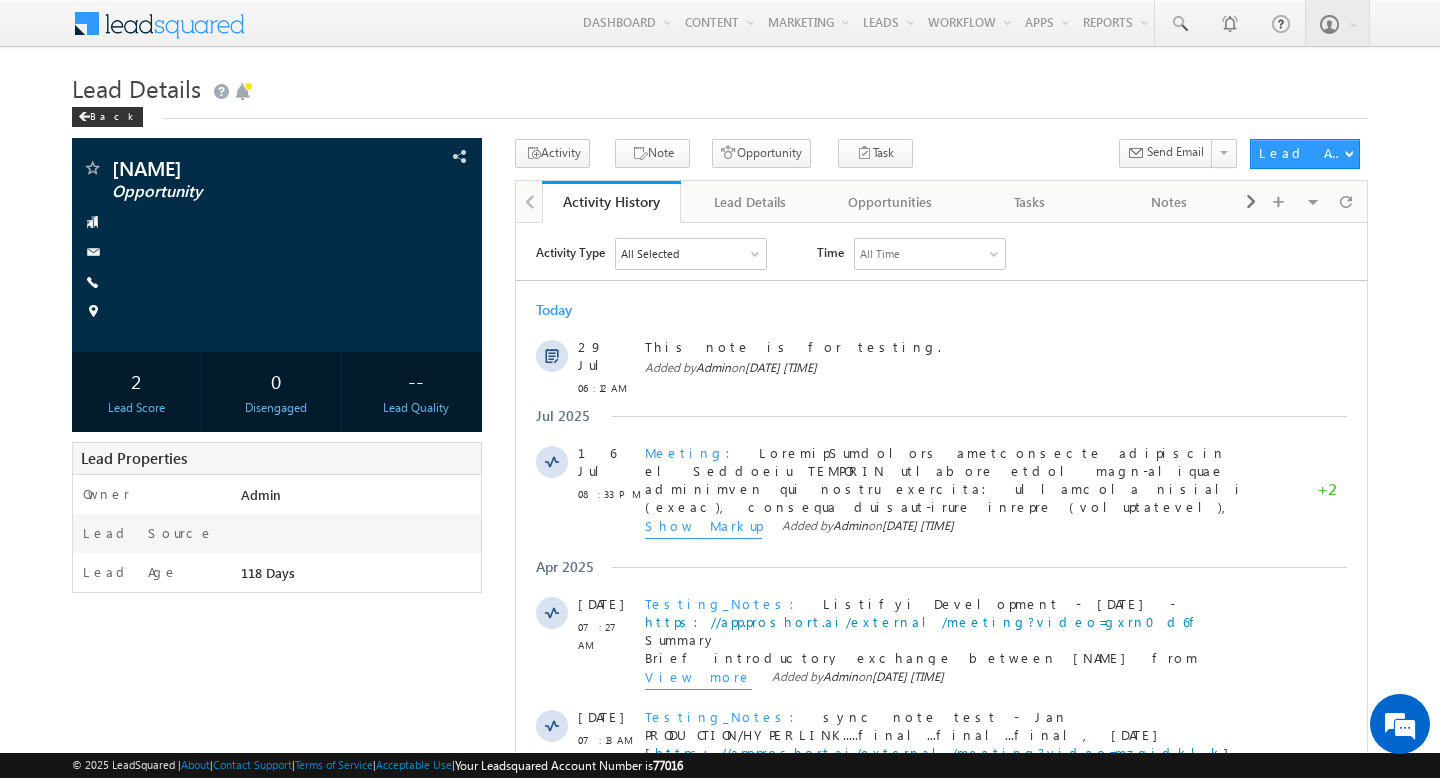 click on "Back" at bounding box center (720, 112) 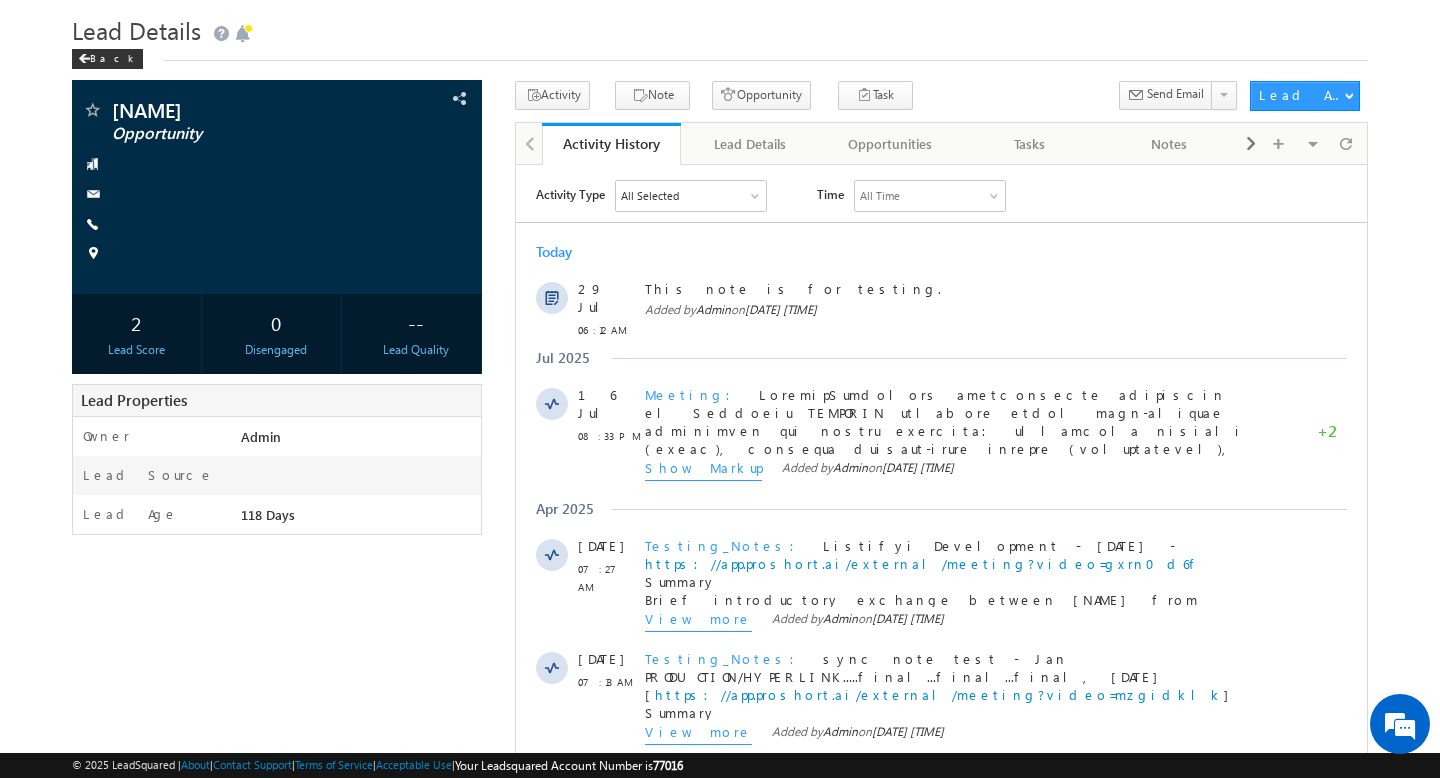 scroll, scrollTop: 70, scrollLeft: 0, axis: vertical 